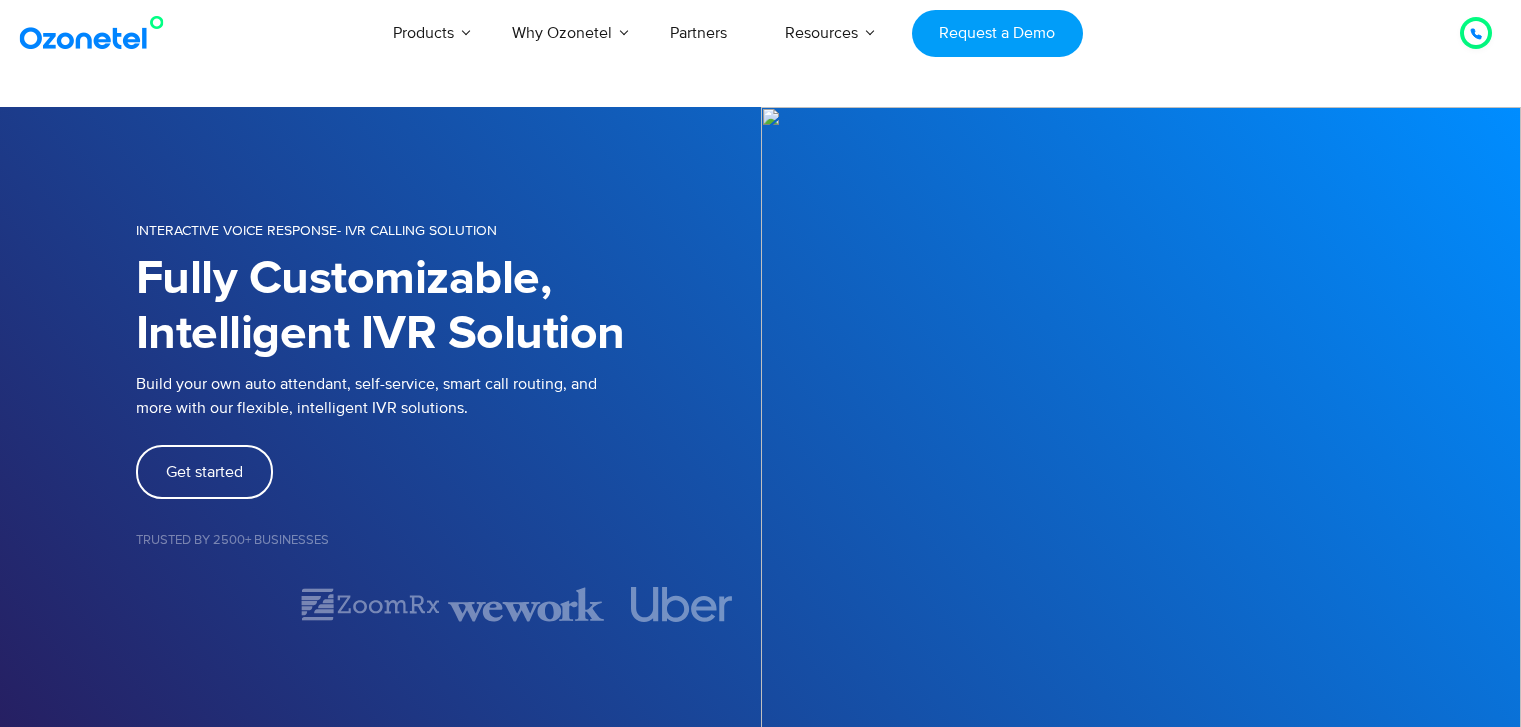 scroll, scrollTop: 0, scrollLeft: 0, axis: both 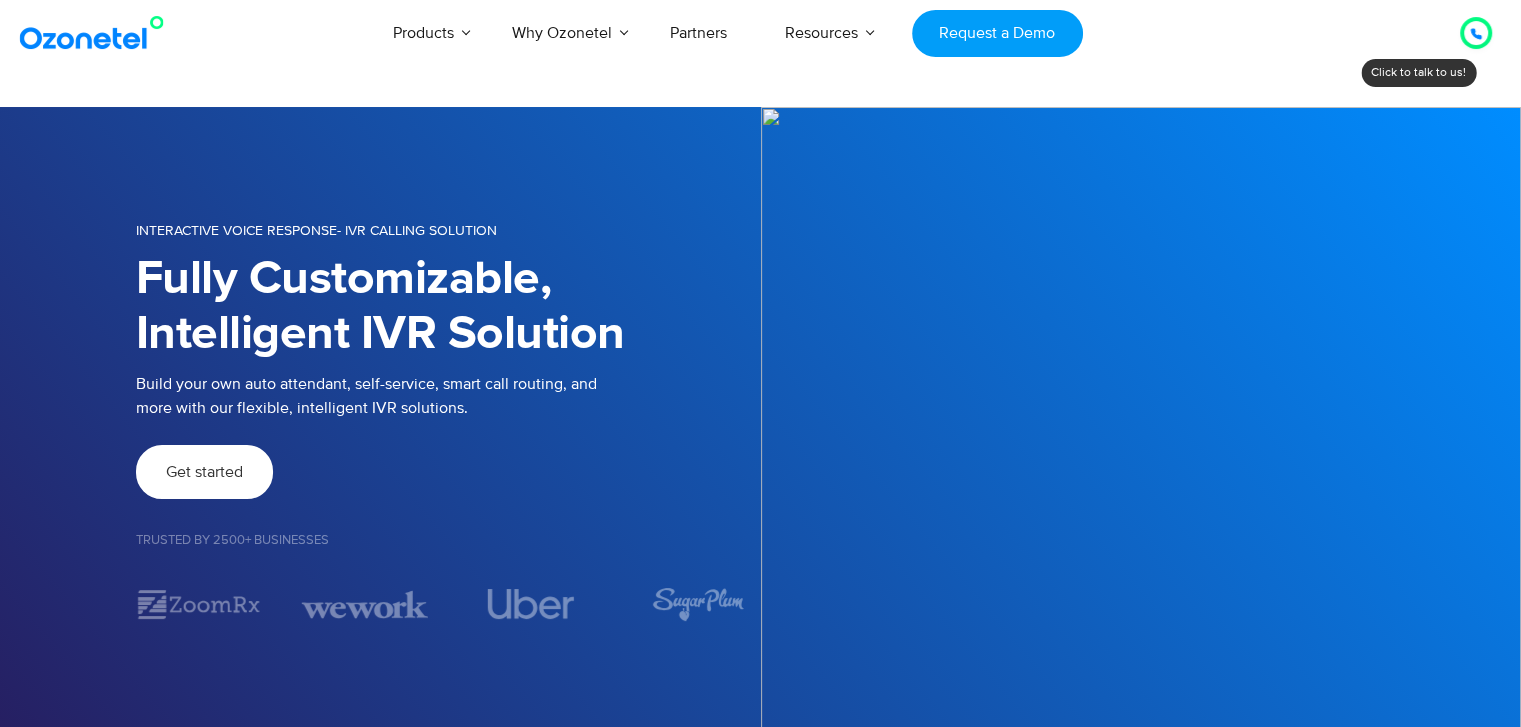 click on "Get started" at bounding box center (204, 472) 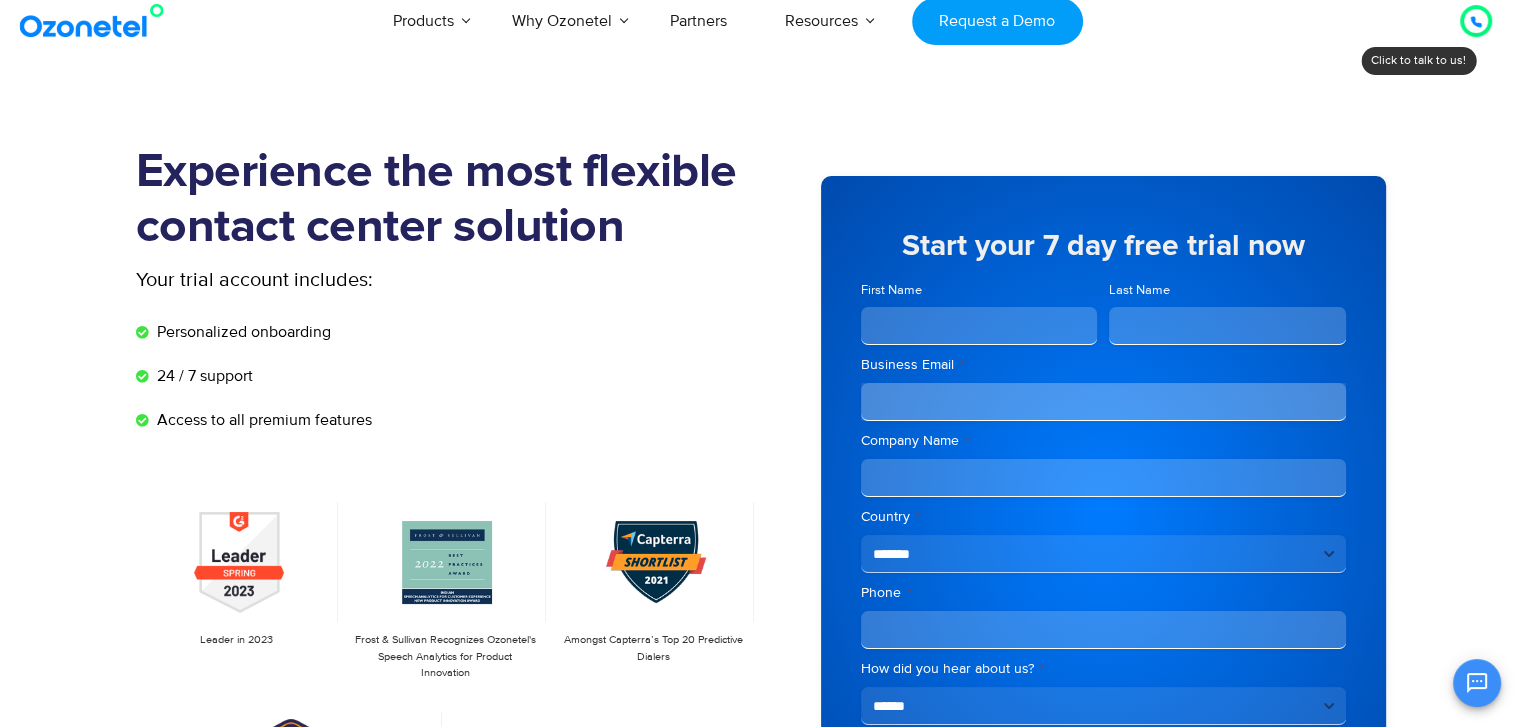 scroll, scrollTop: 0, scrollLeft: 0, axis: both 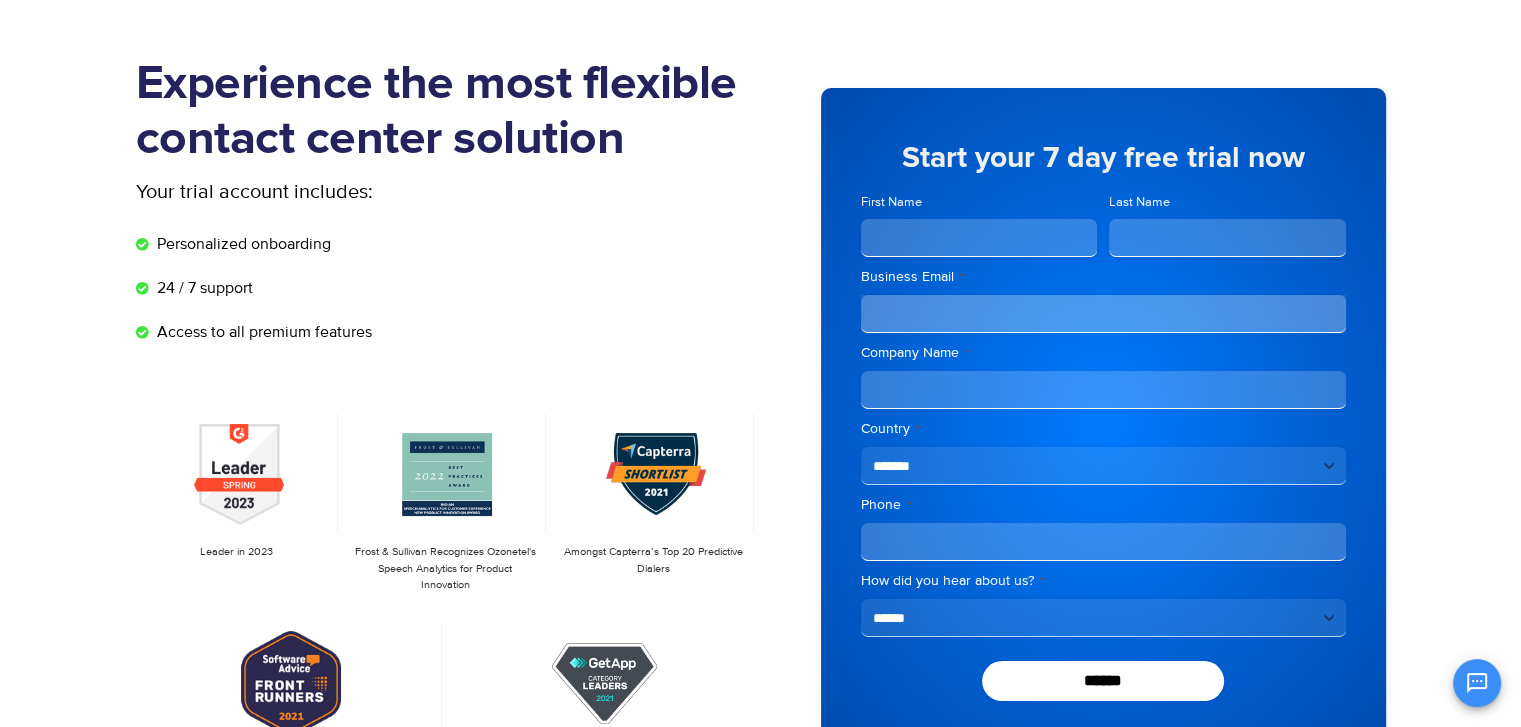 click on "First Name" at bounding box center (979, 238) 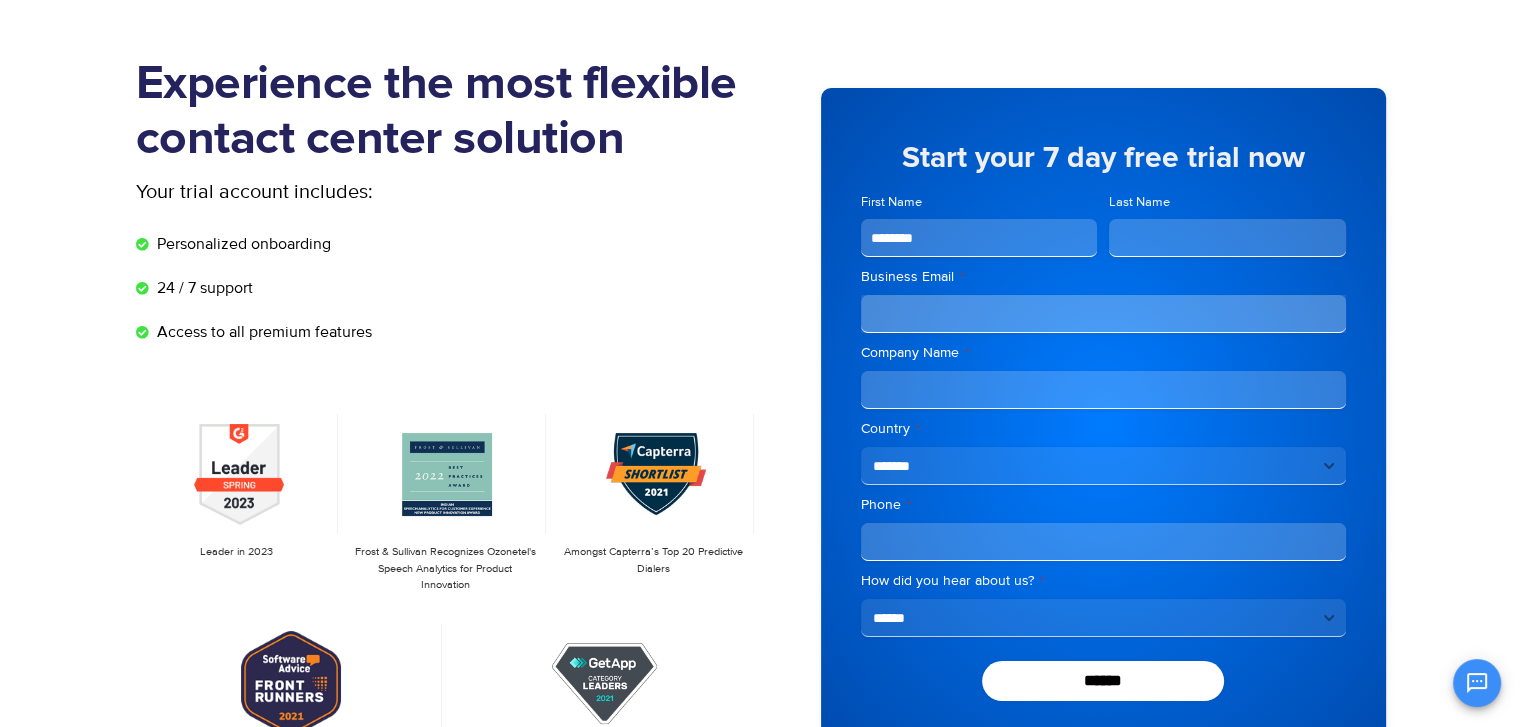 type on "********" 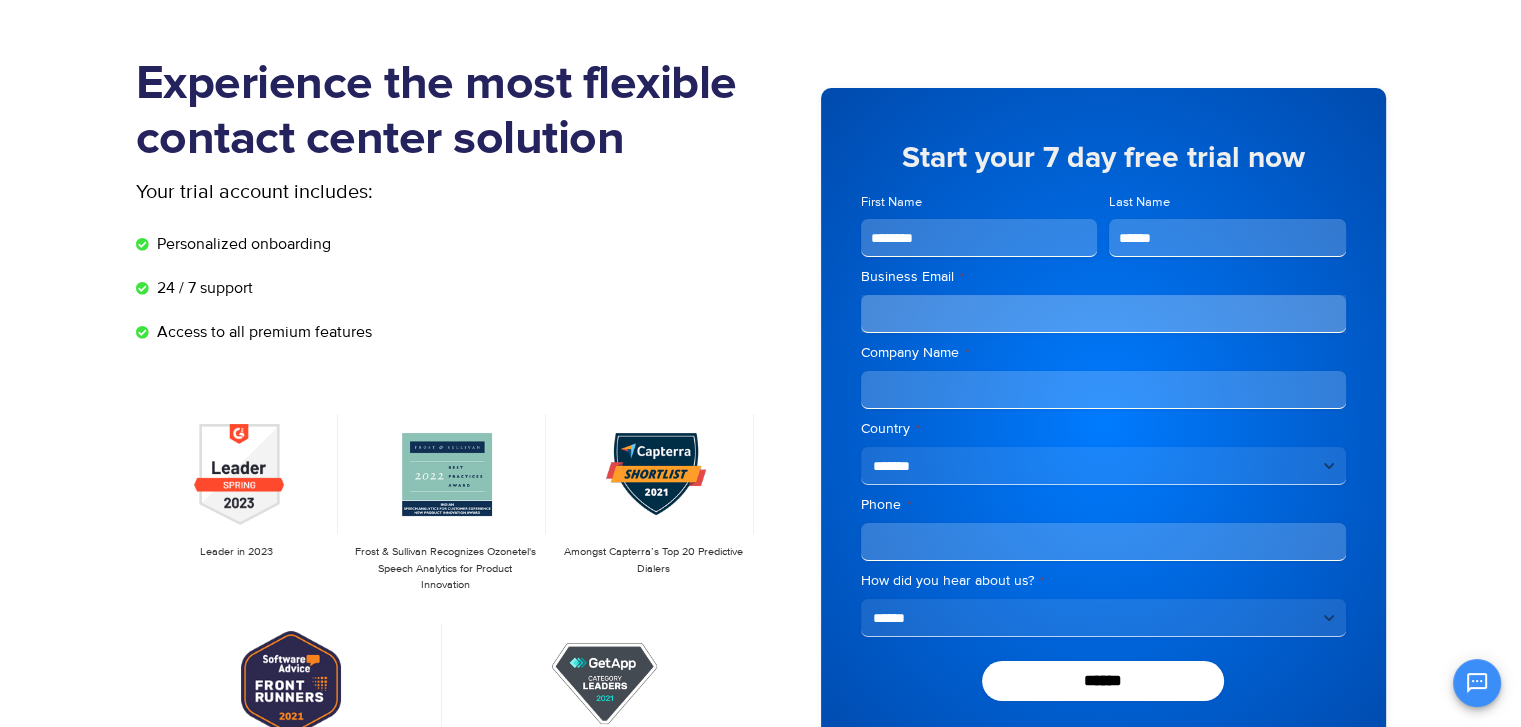 type on "******" 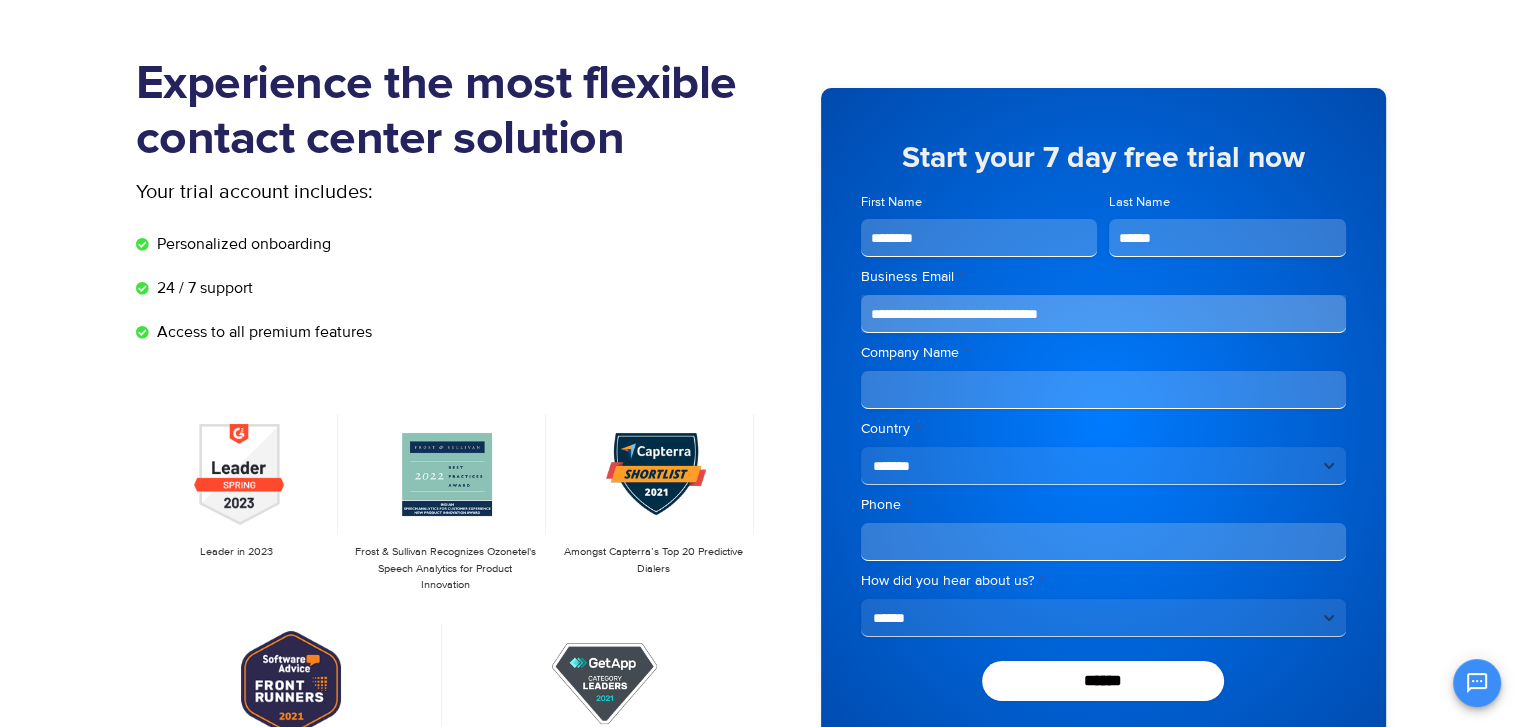 click on "Company Name *" at bounding box center (1103, 390) 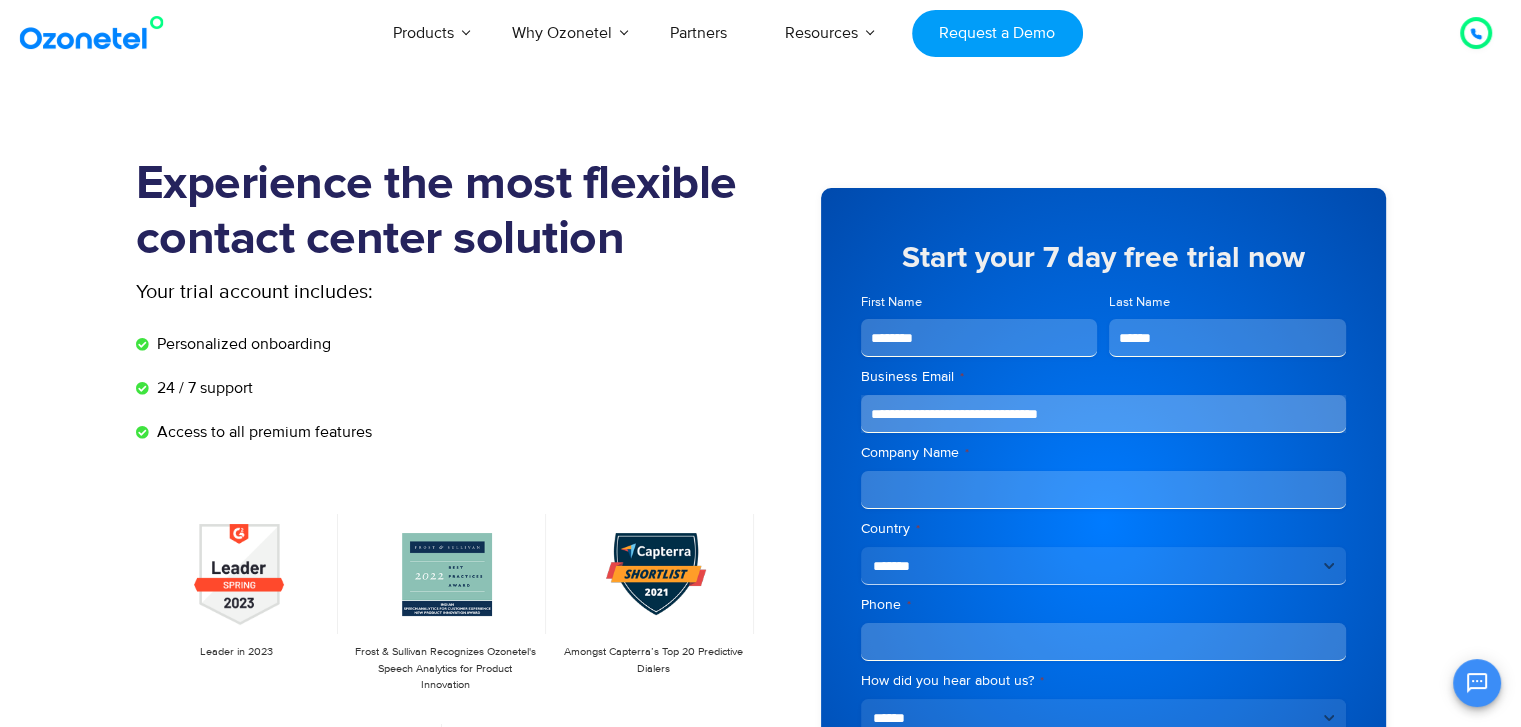 scroll, scrollTop: 128, scrollLeft: 0, axis: vertical 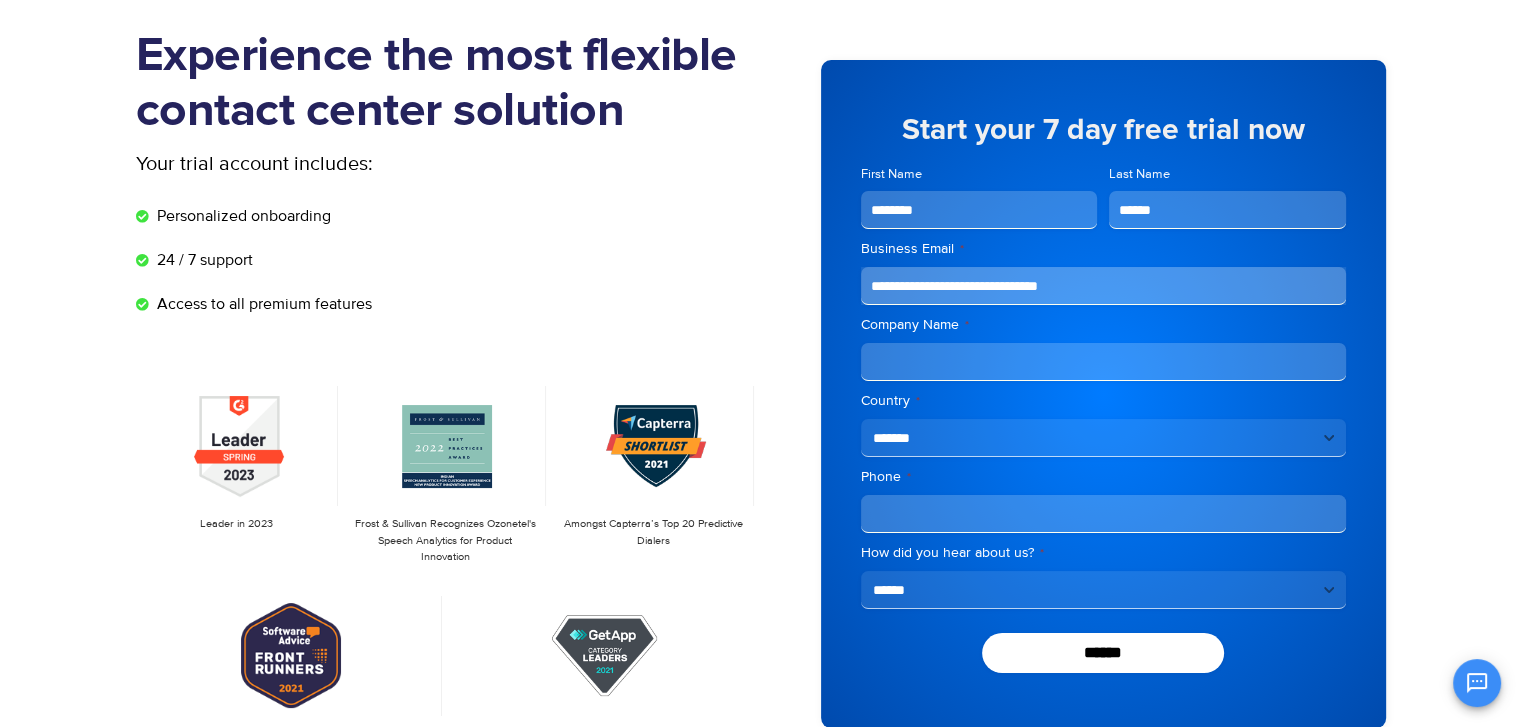 click on "**********" at bounding box center [1103, 394] 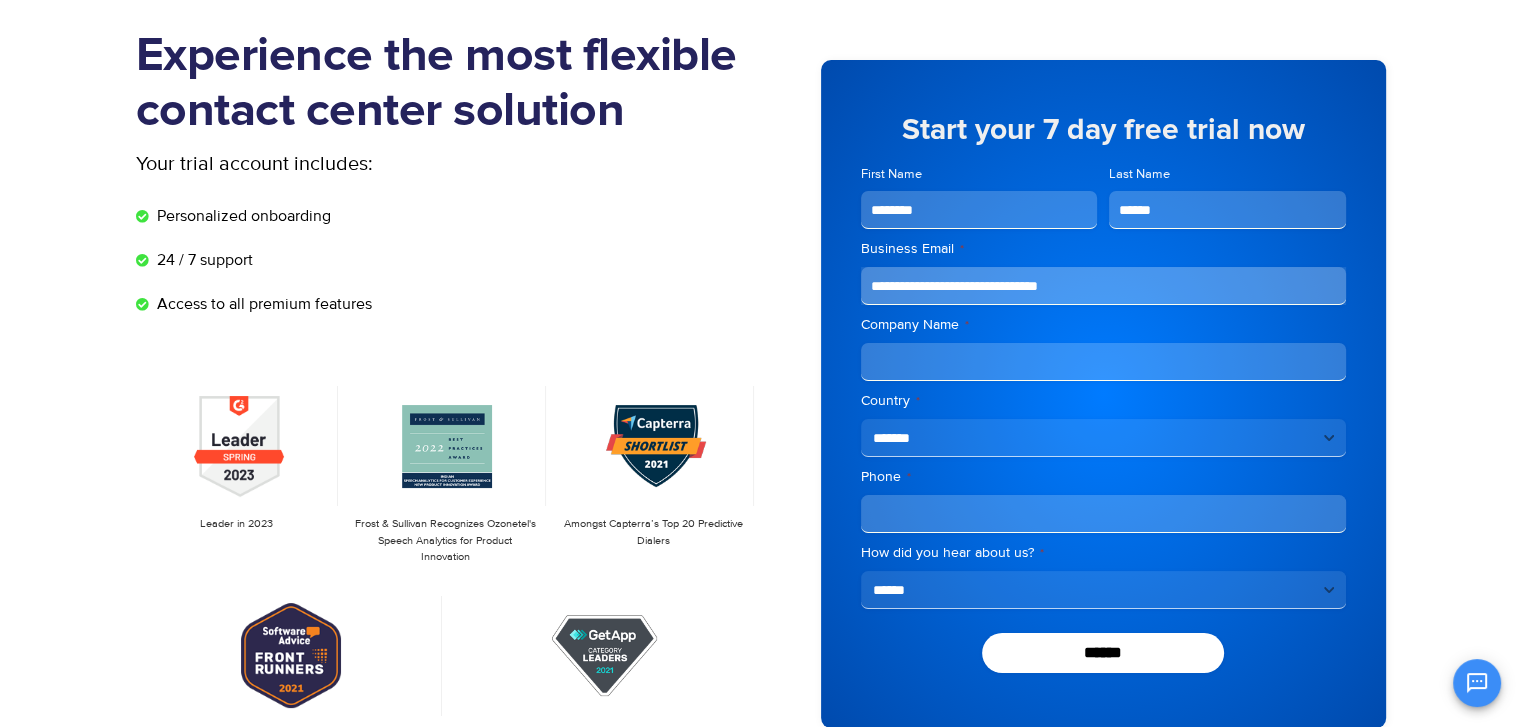 click on "Company Name *" at bounding box center (1103, 362) 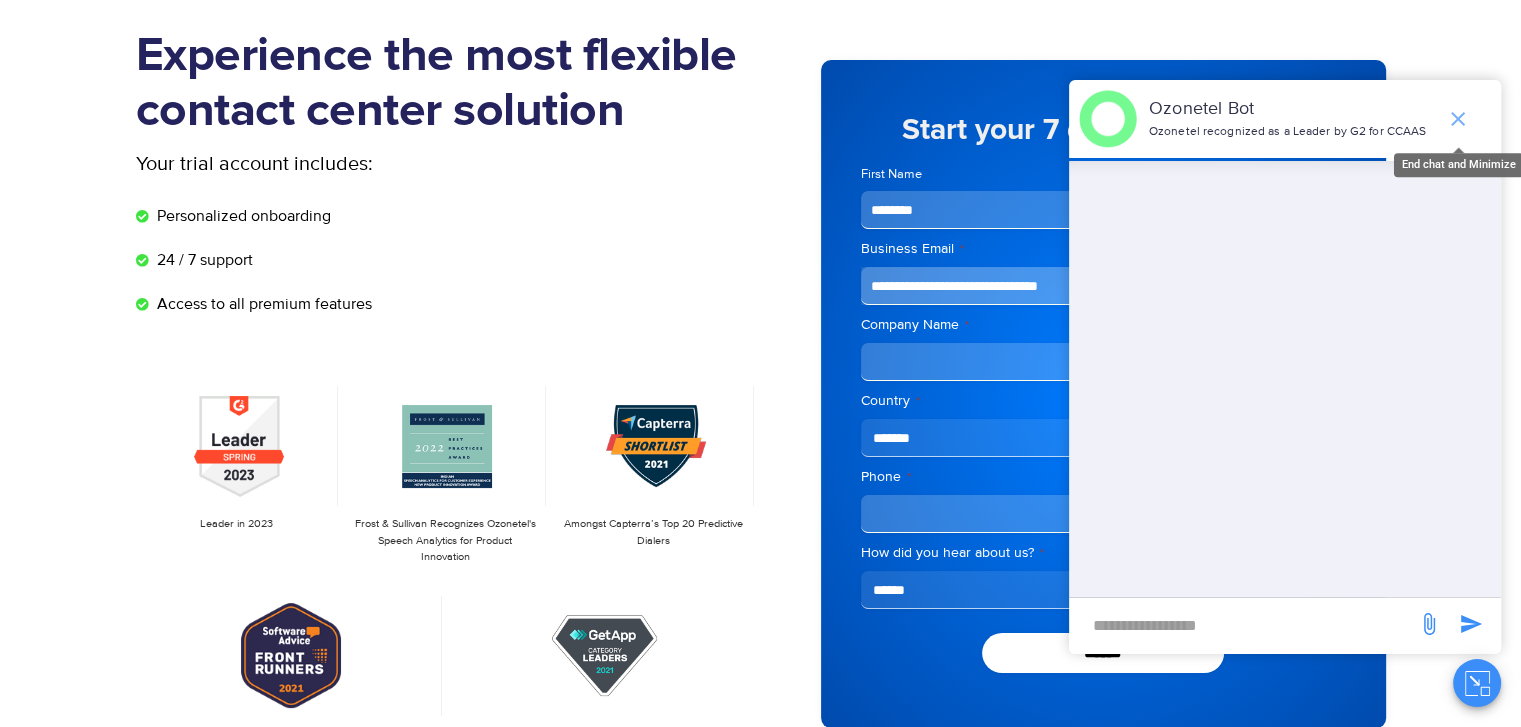 click at bounding box center (1458, 119) 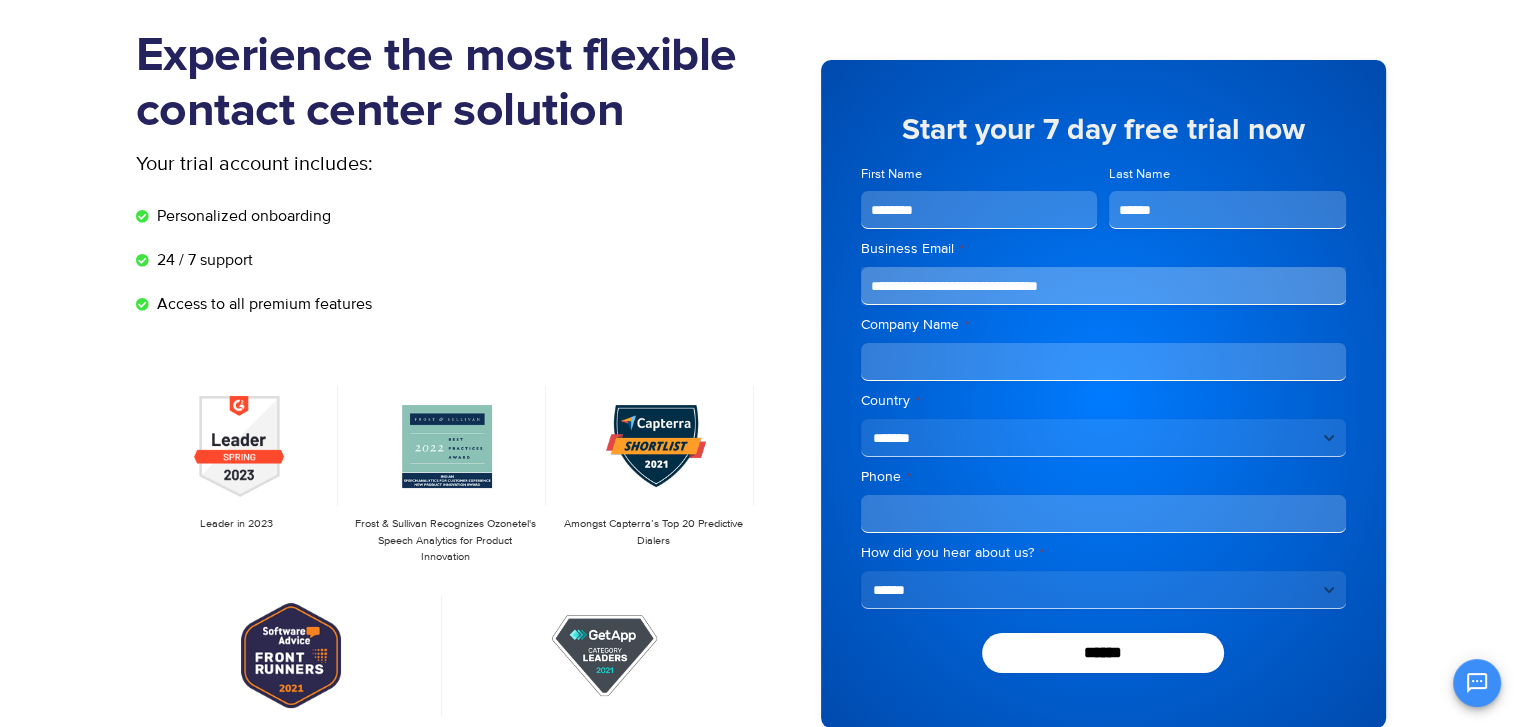 click on "Company Name *" at bounding box center (1103, 362) 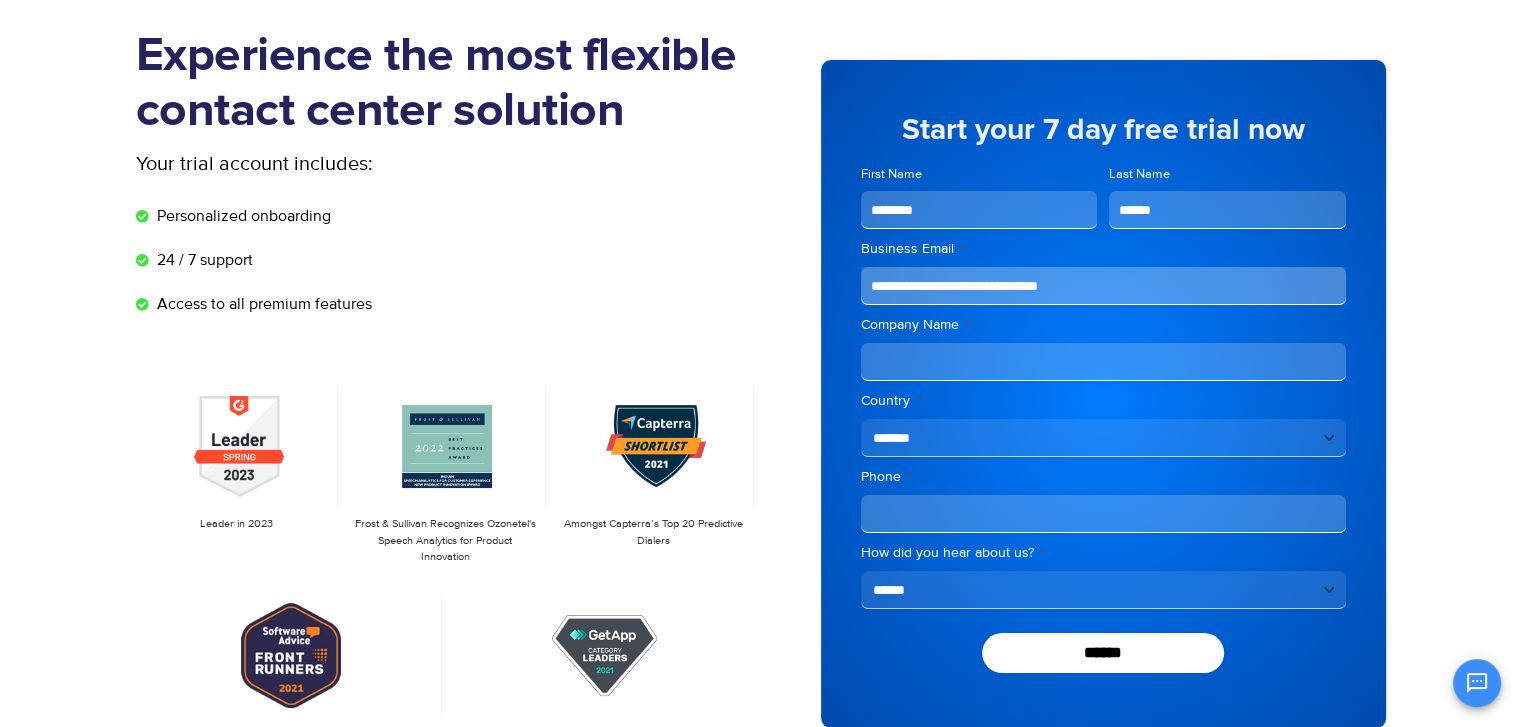 click on "**********" at bounding box center [1103, 438] 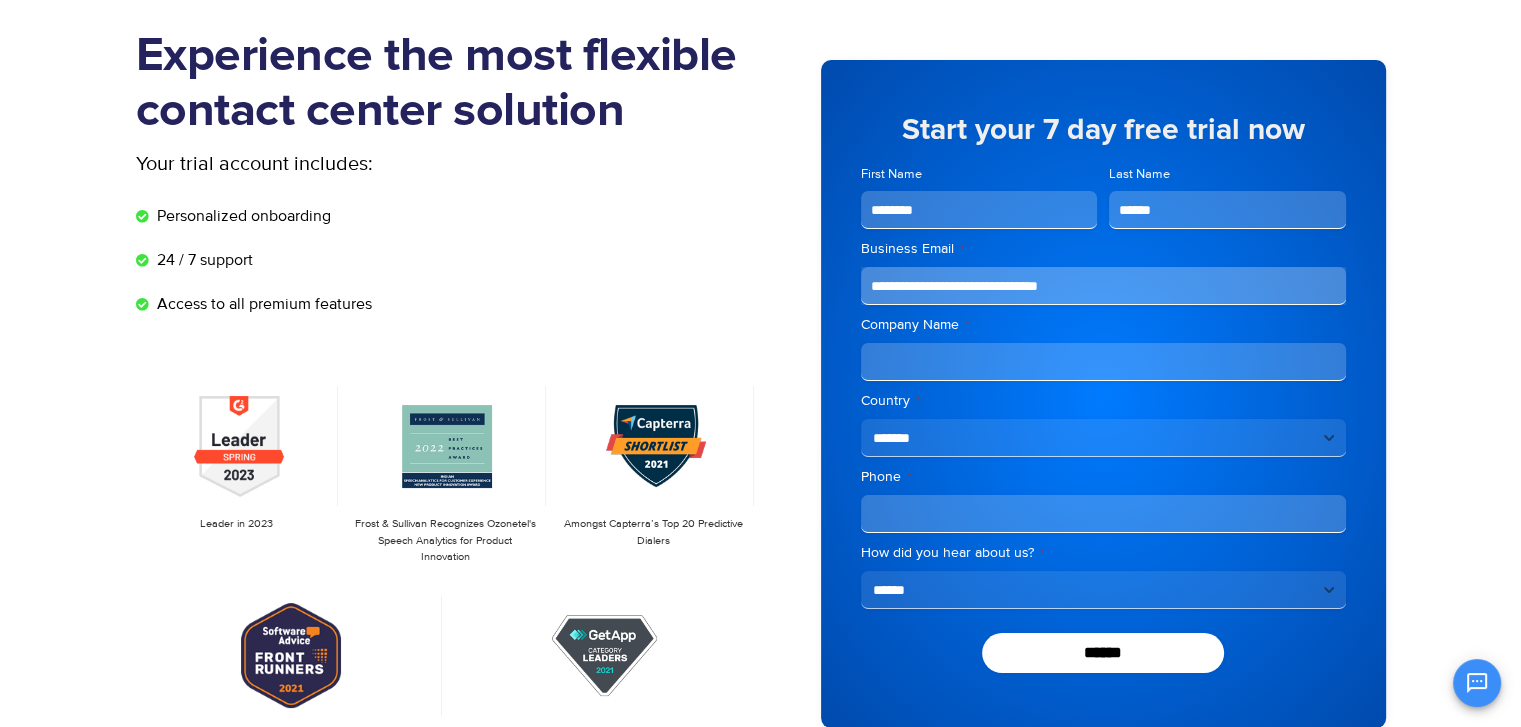 click on "Company Name *" at bounding box center (1103, 362) 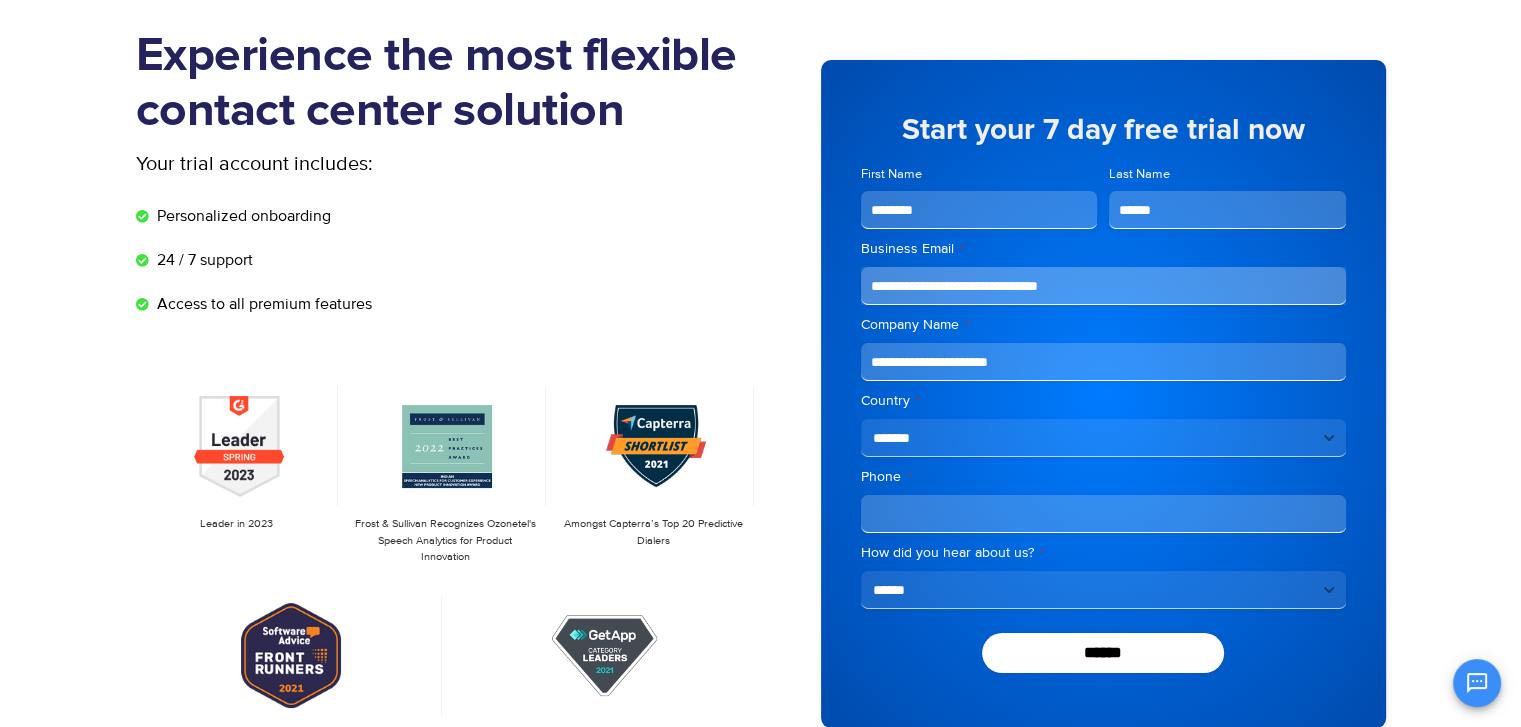 type on "**********" 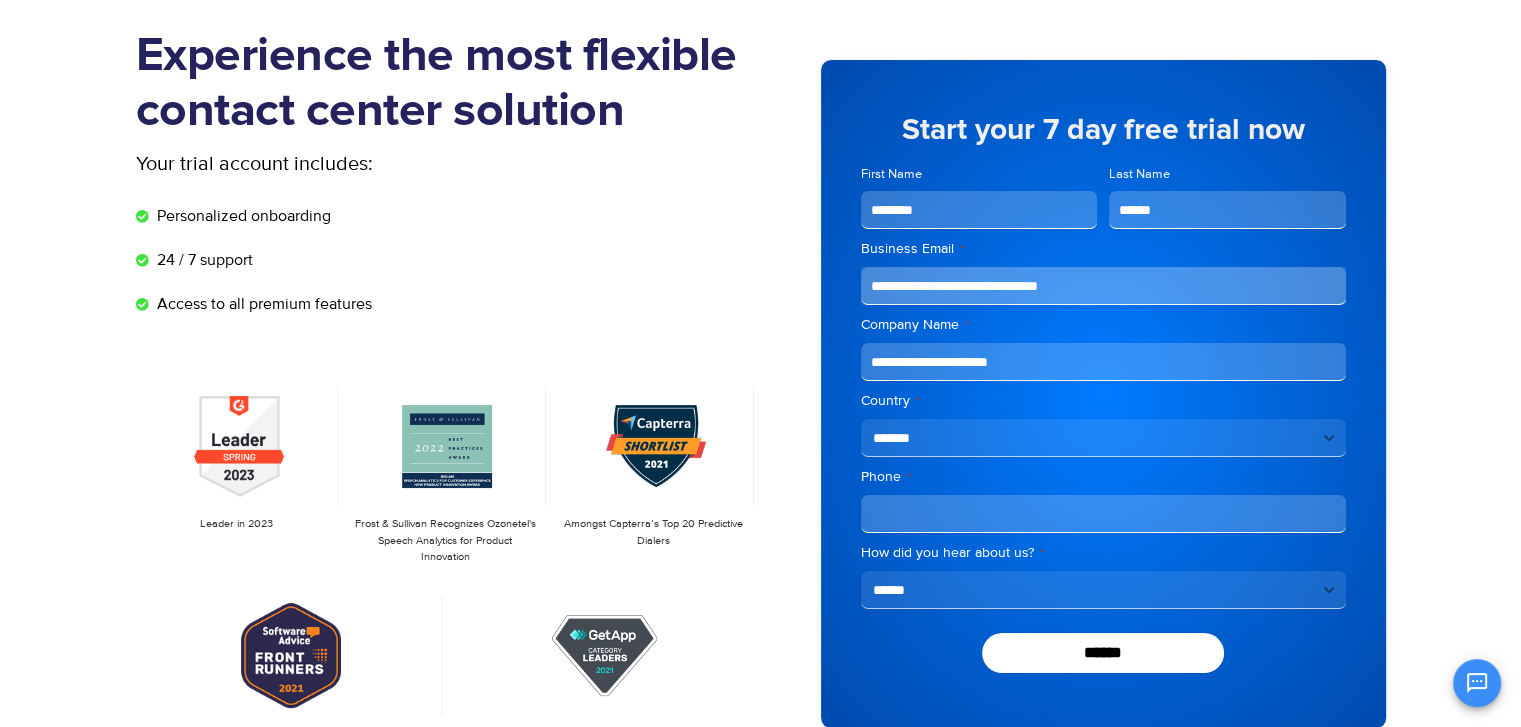 click on "Phone *" at bounding box center (1103, 514) 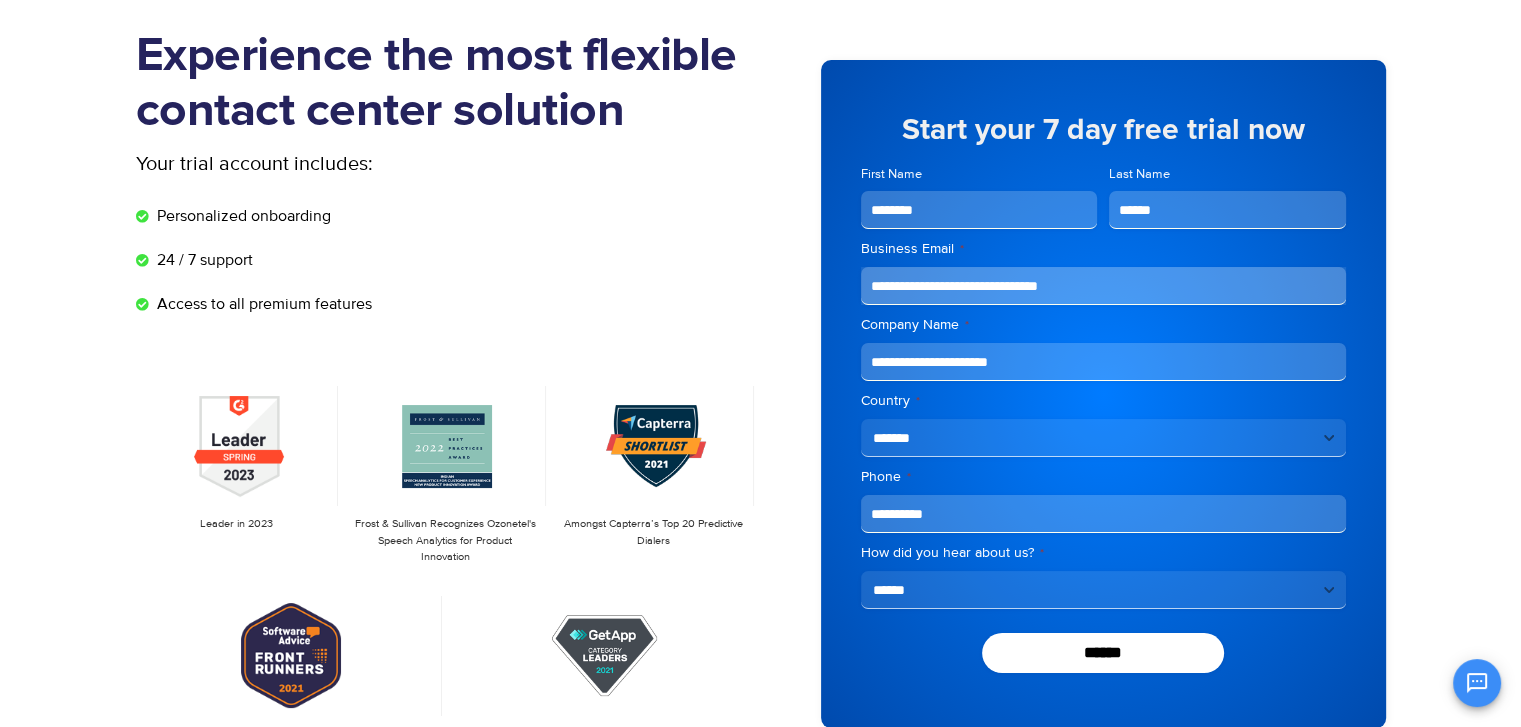 type on "**********" 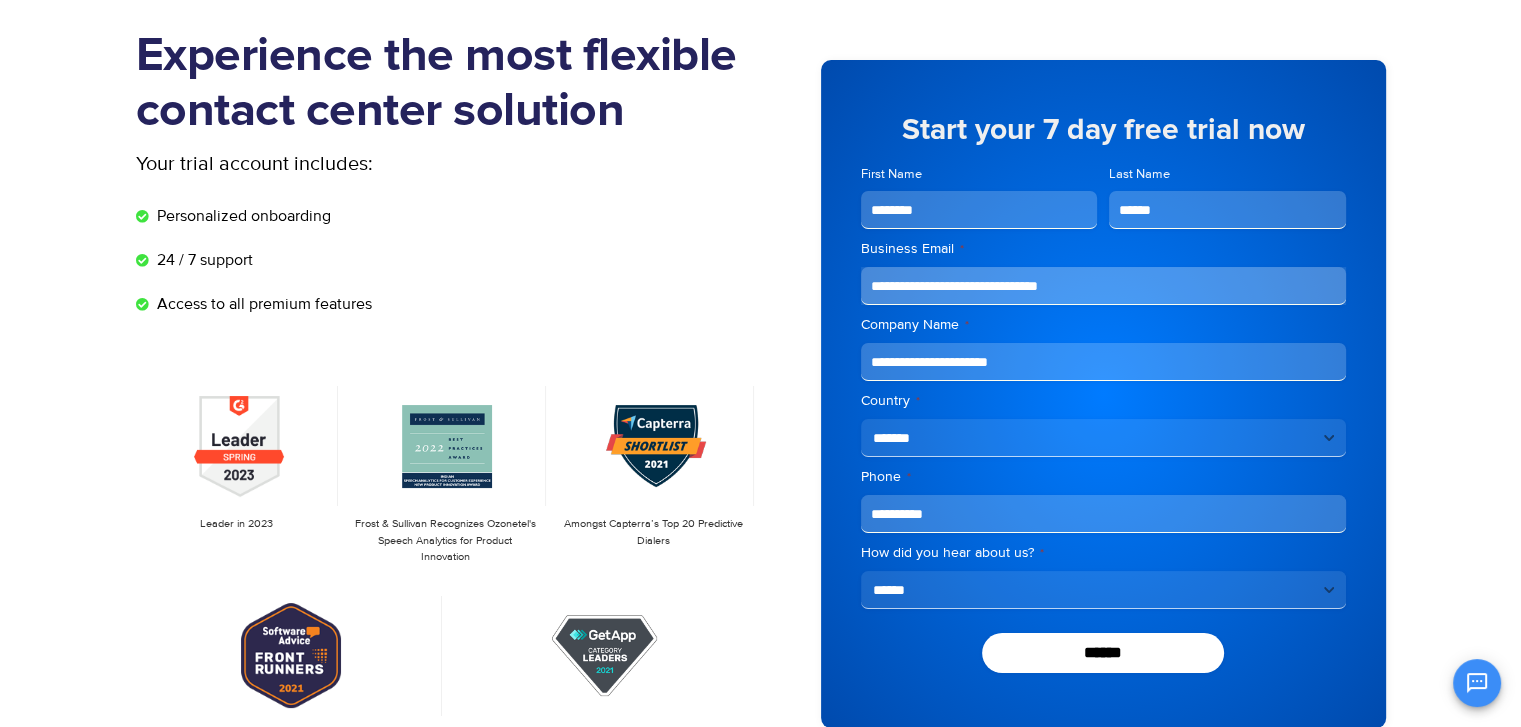 select on "**********" 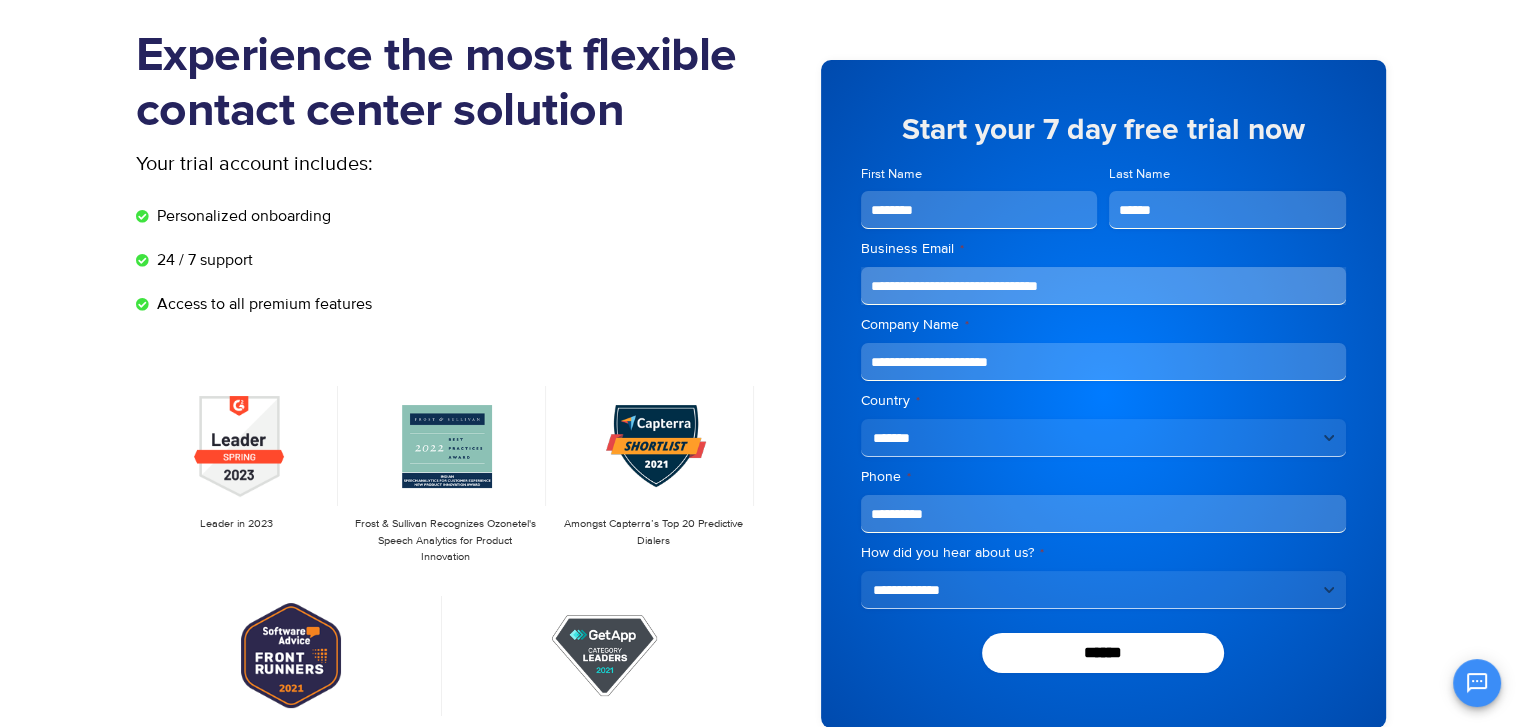 click on "**********" at bounding box center [1103, 590] 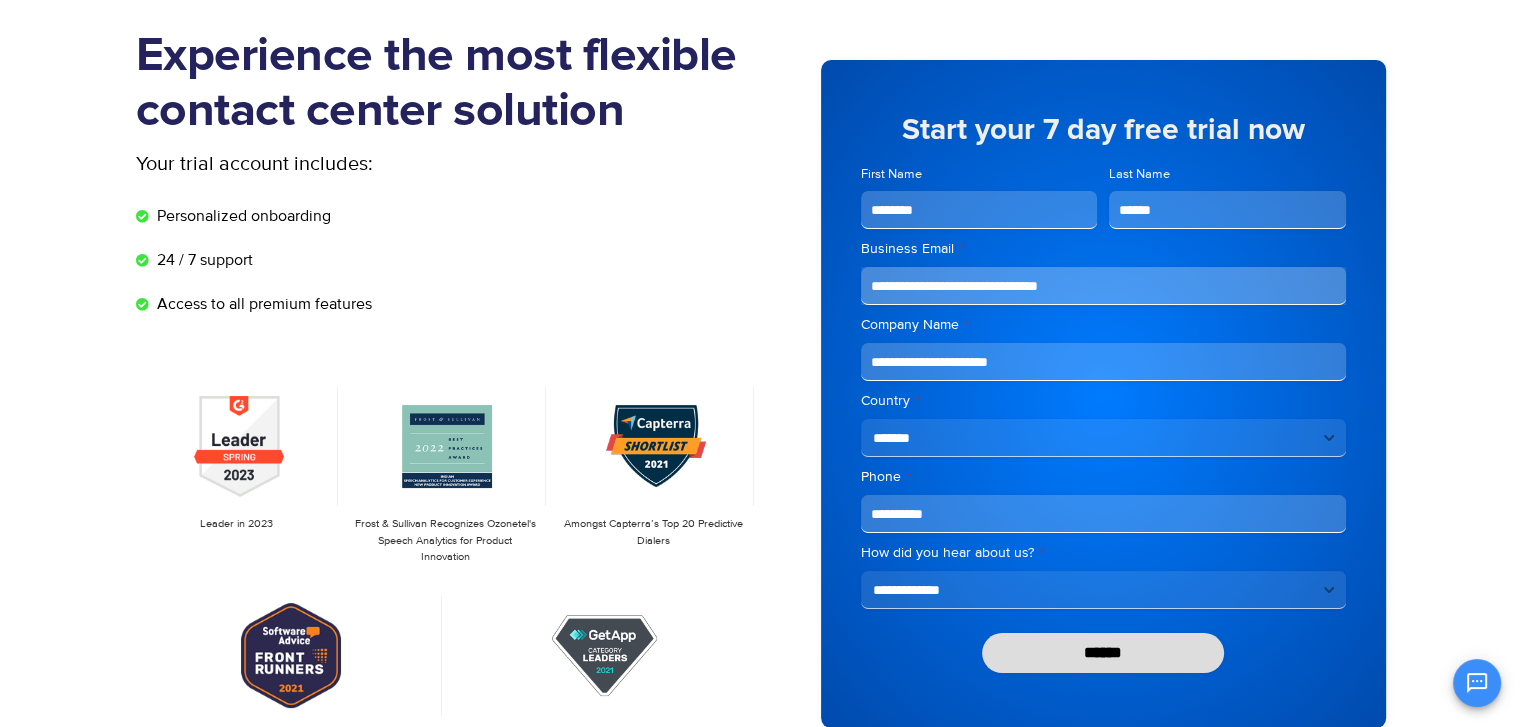 click on "******" at bounding box center [1103, 653] 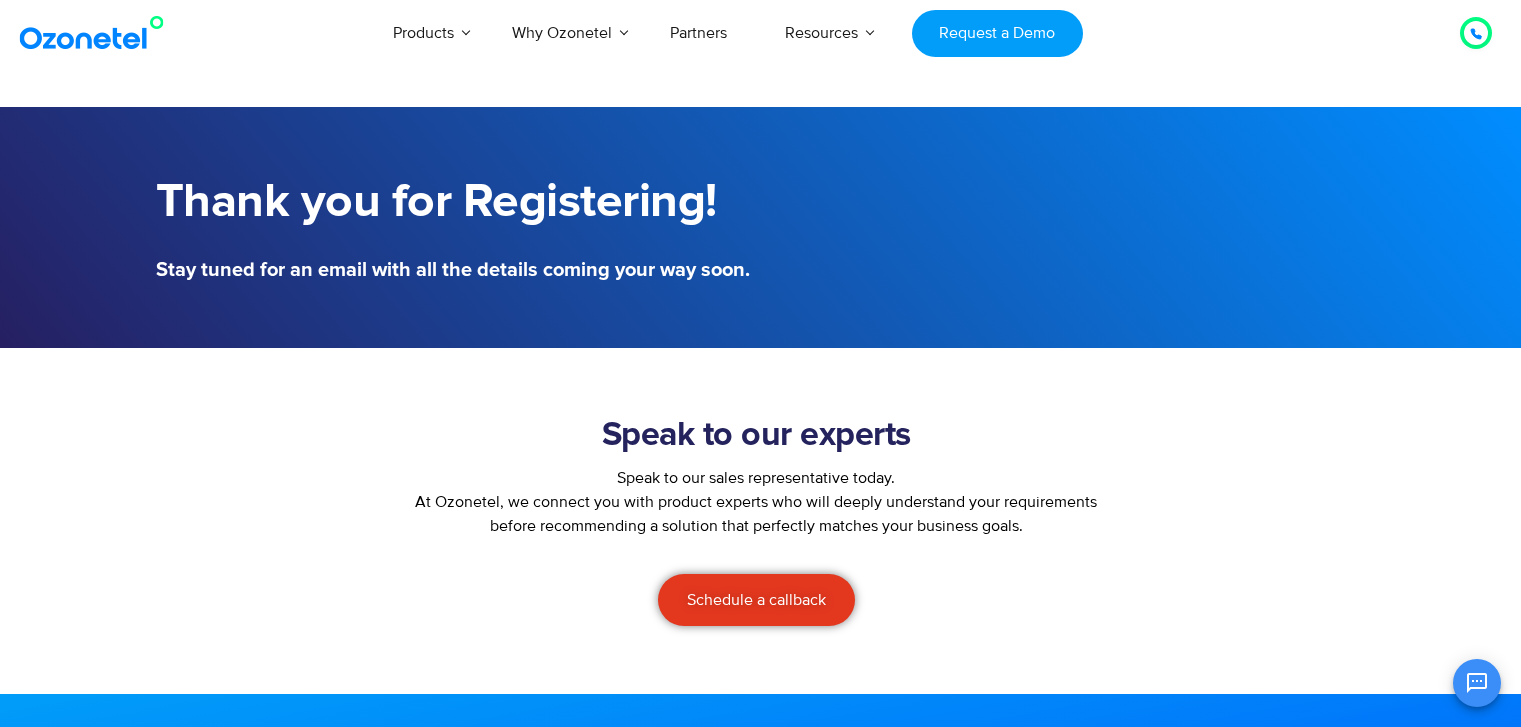 scroll, scrollTop: 0, scrollLeft: 0, axis: both 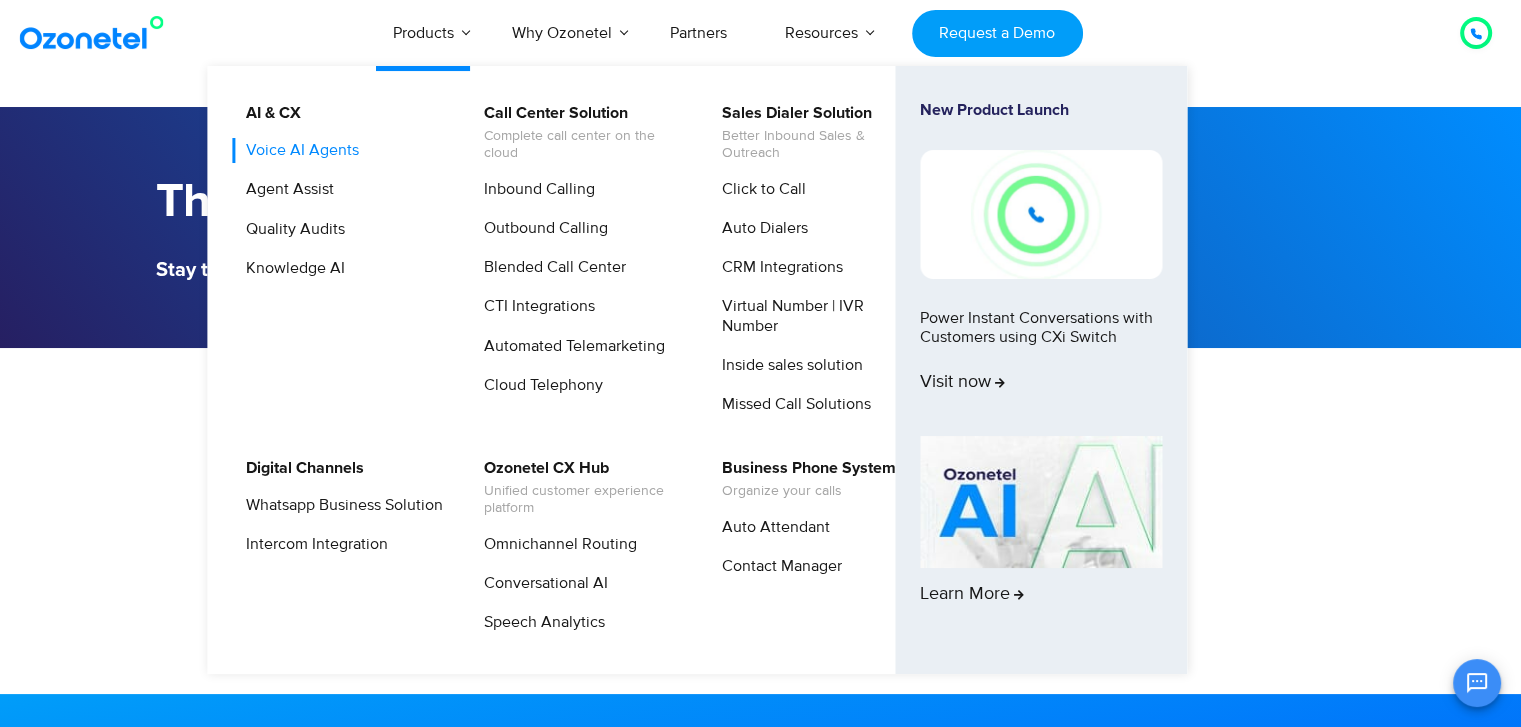 click on "Voice AI Agents" at bounding box center (297, 150) 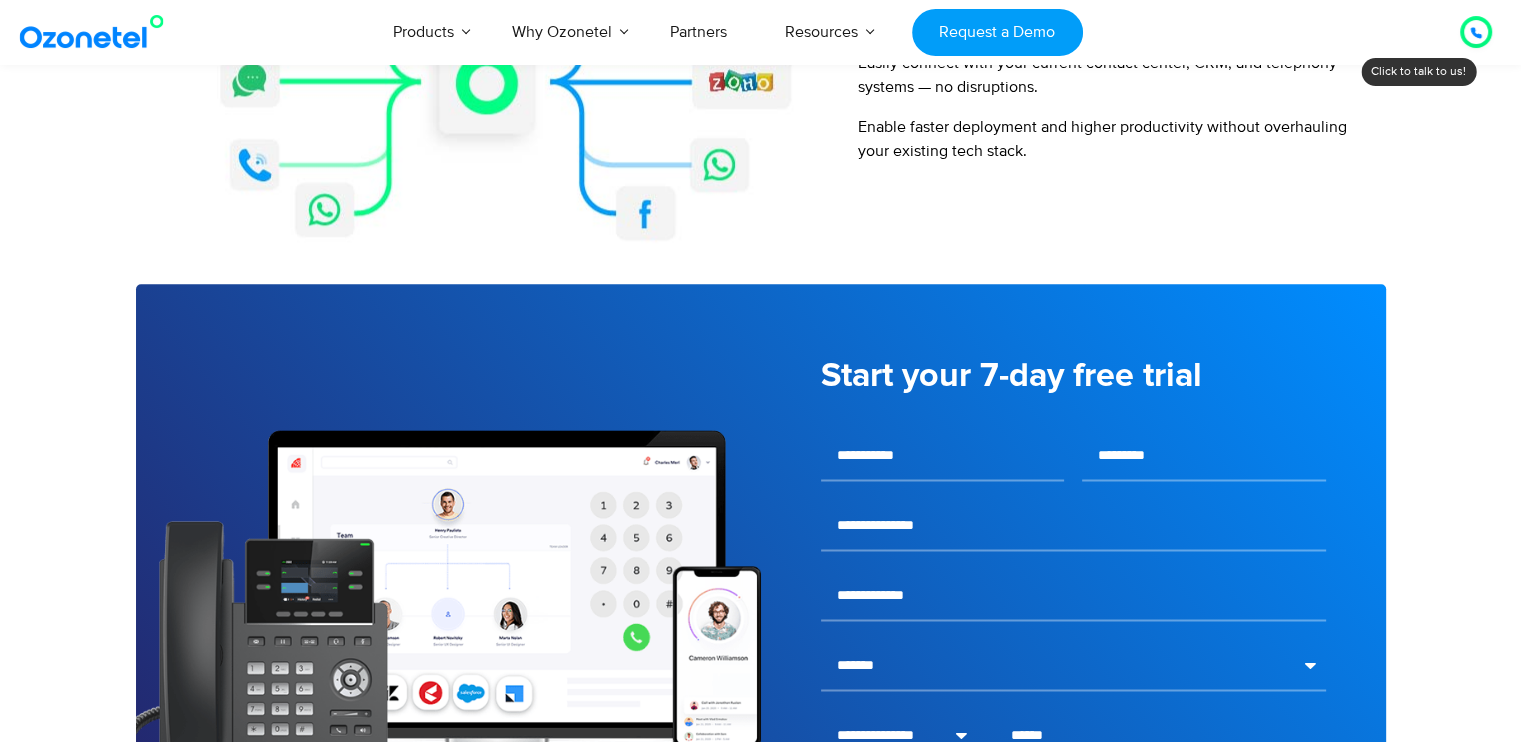 scroll, scrollTop: 2716, scrollLeft: 0, axis: vertical 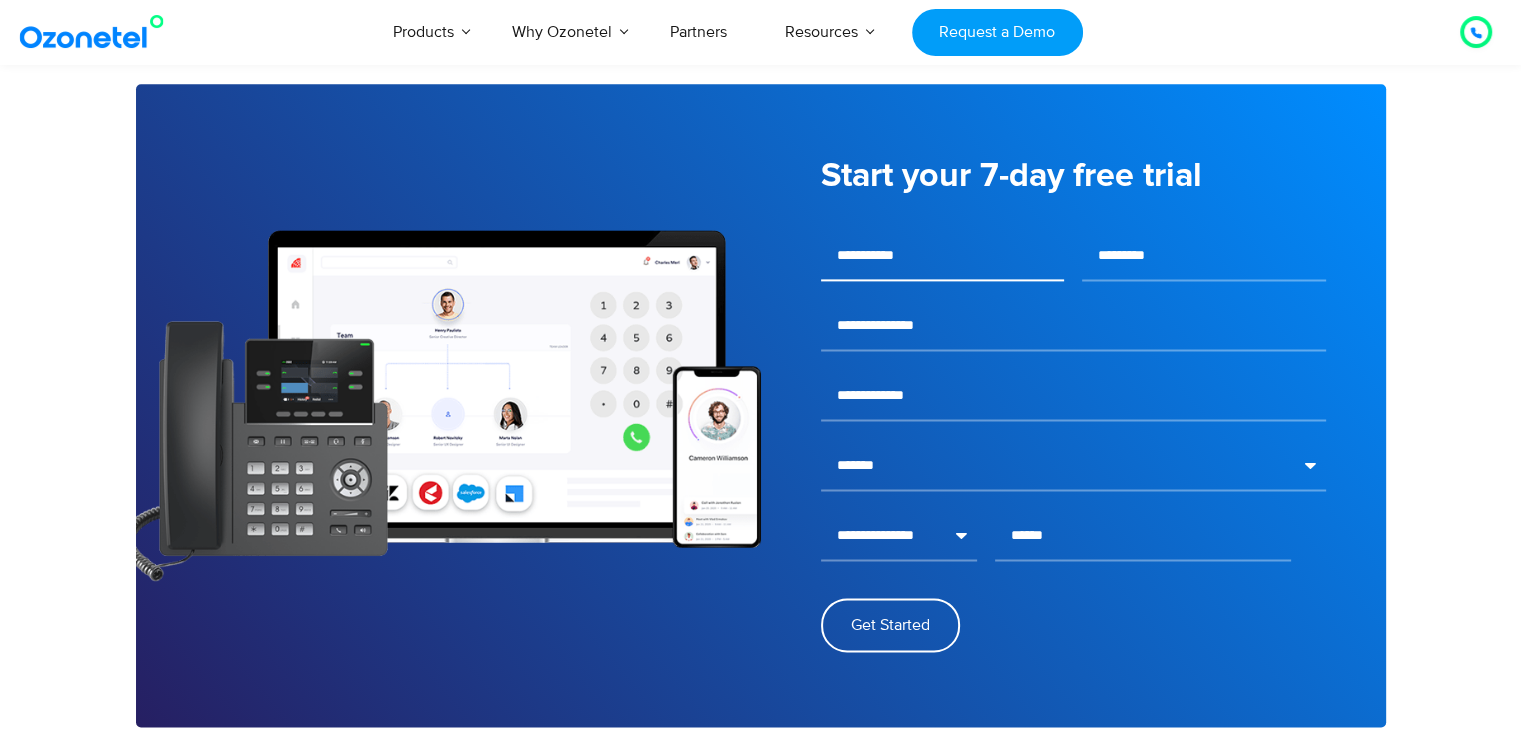 click at bounding box center [943, 256] 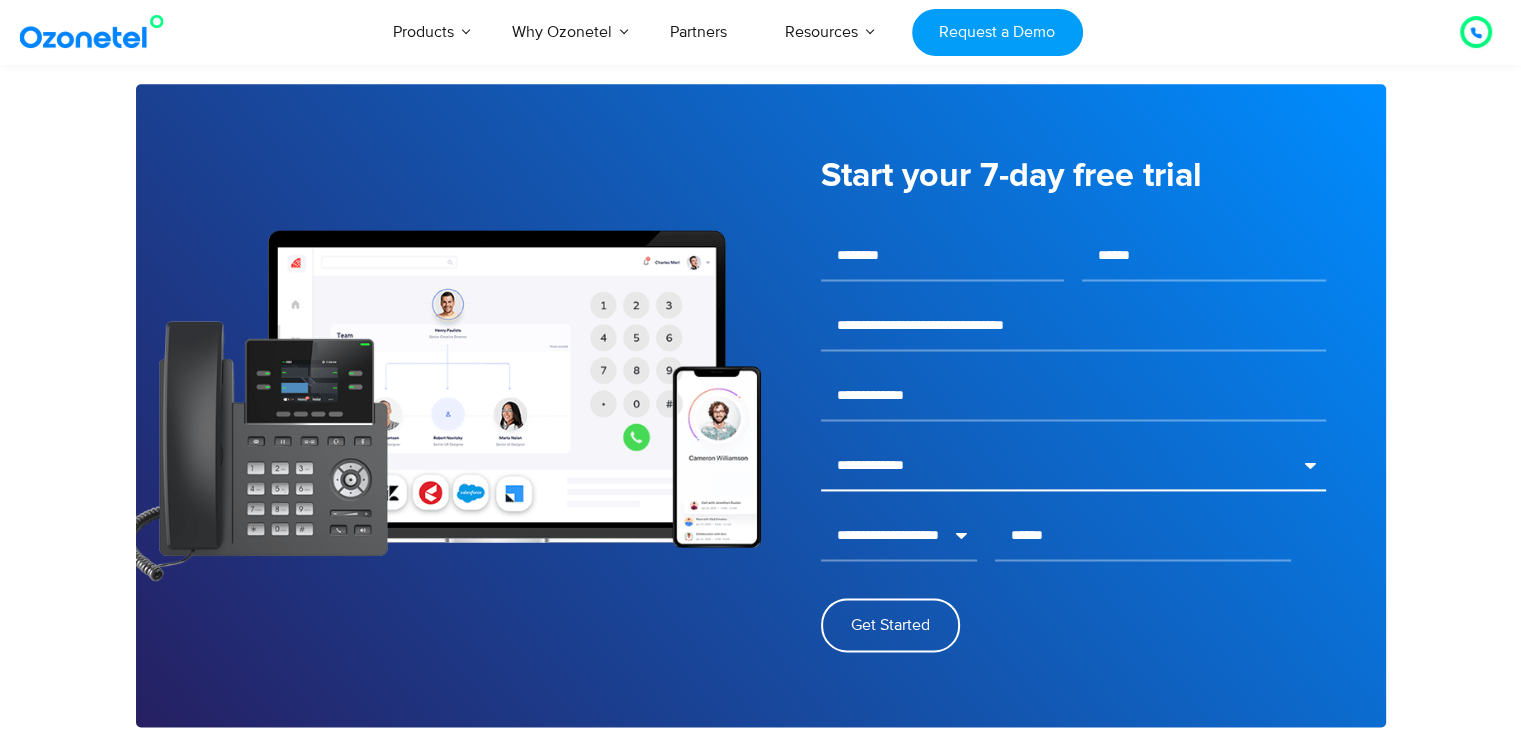 click on "**********" at bounding box center (1073, 466) 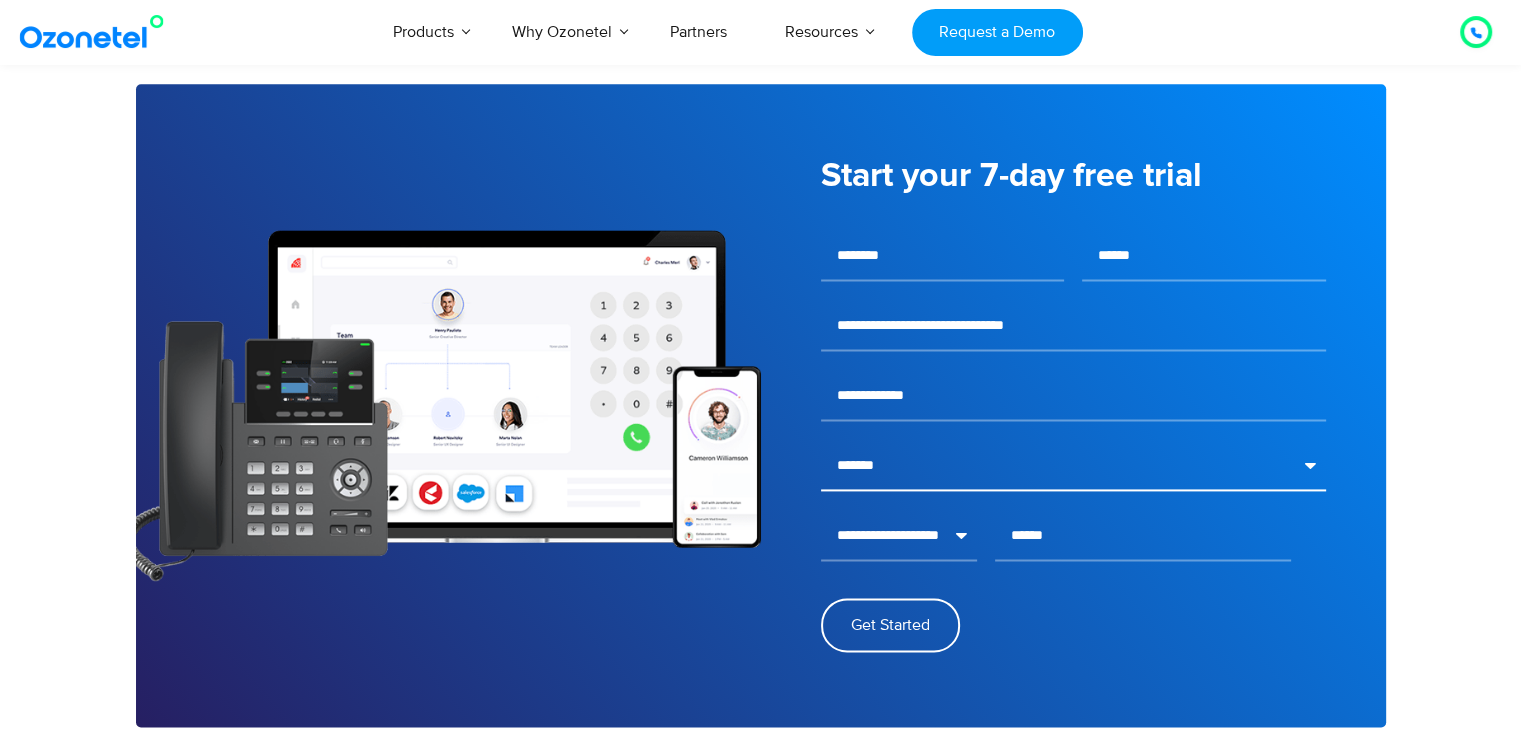 click on "**********" at bounding box center [1073, 466] 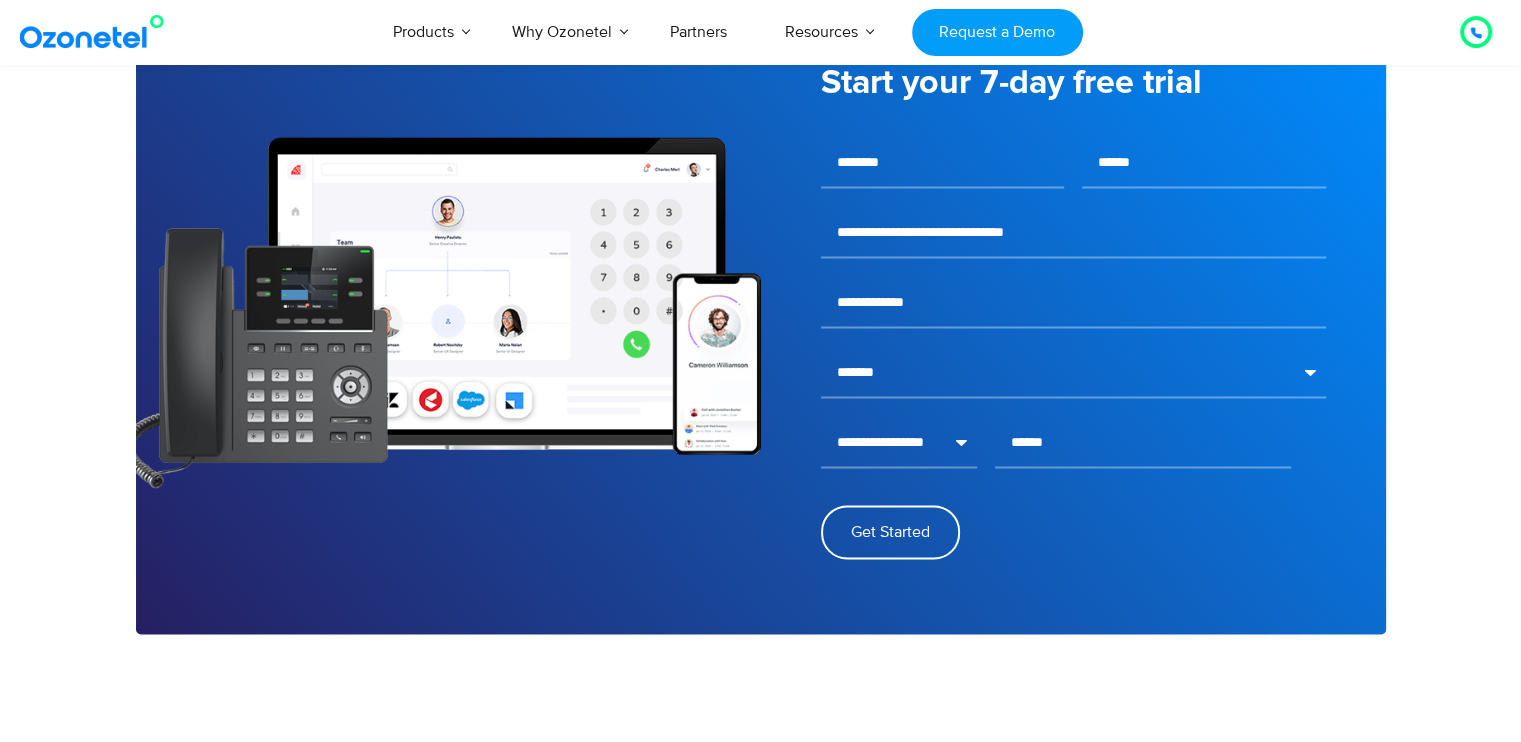scroll, scrollTop: 2900, scrollLeft: 0, axis: vertical 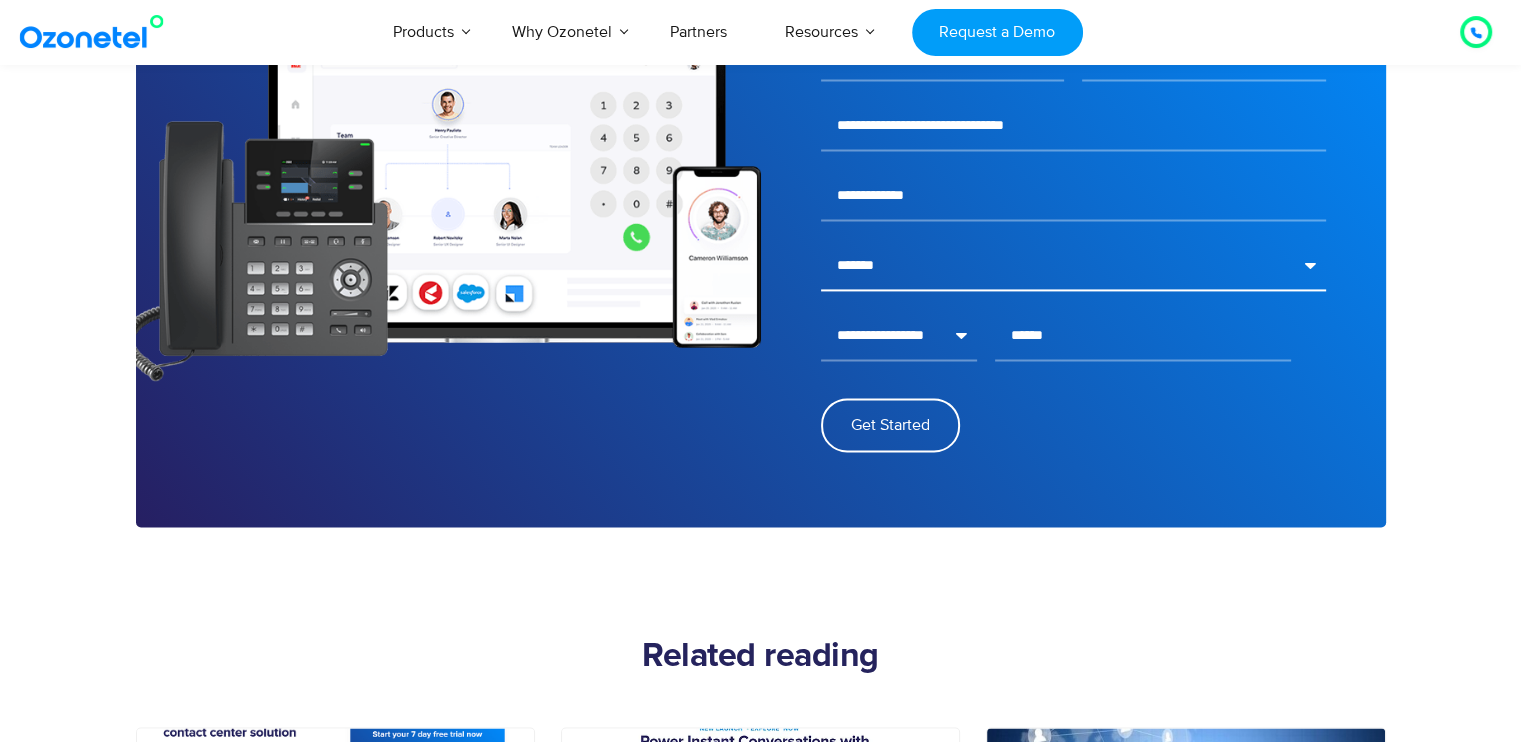 click on "**********" at bounding box center (1073, 266) 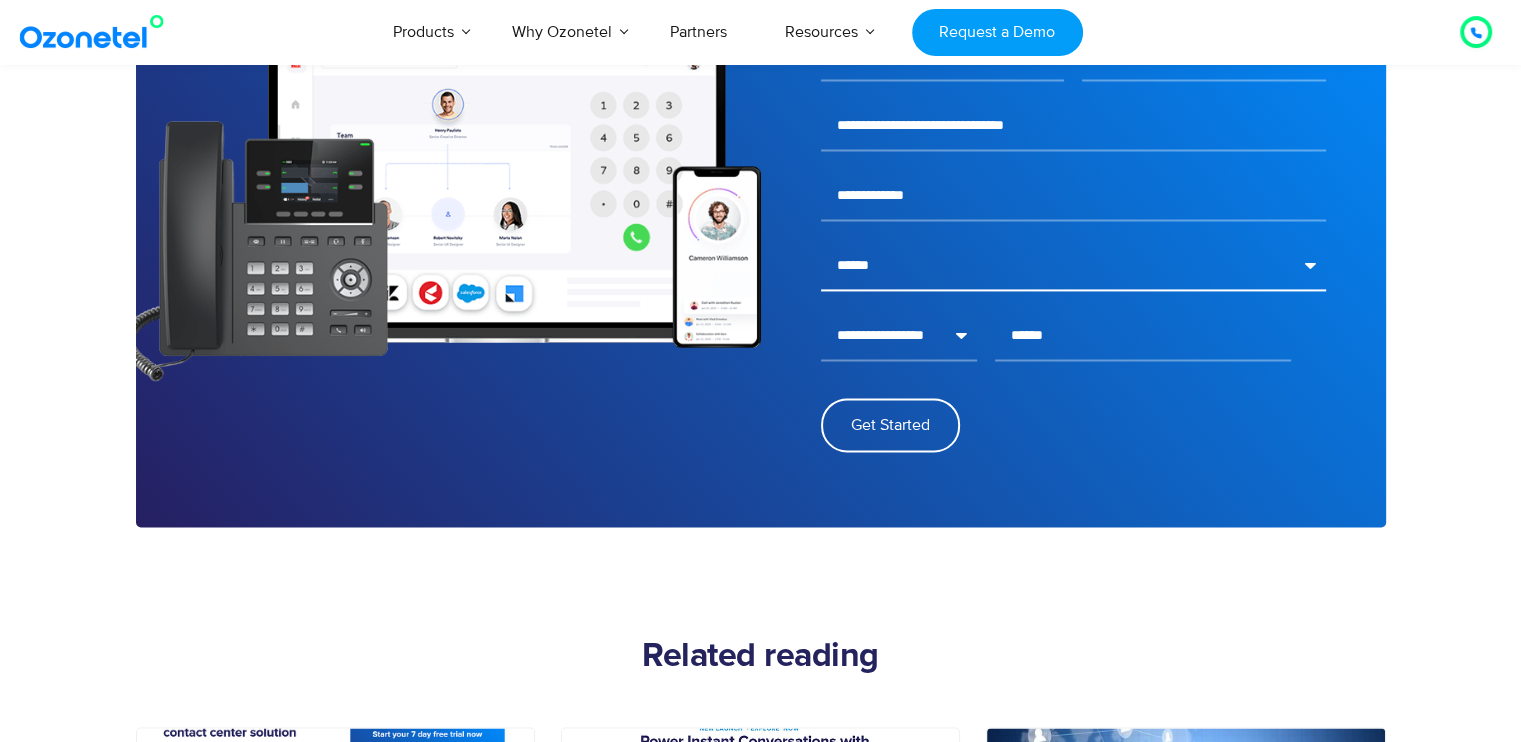 click on "**********" at bounding box center (1073, 266) 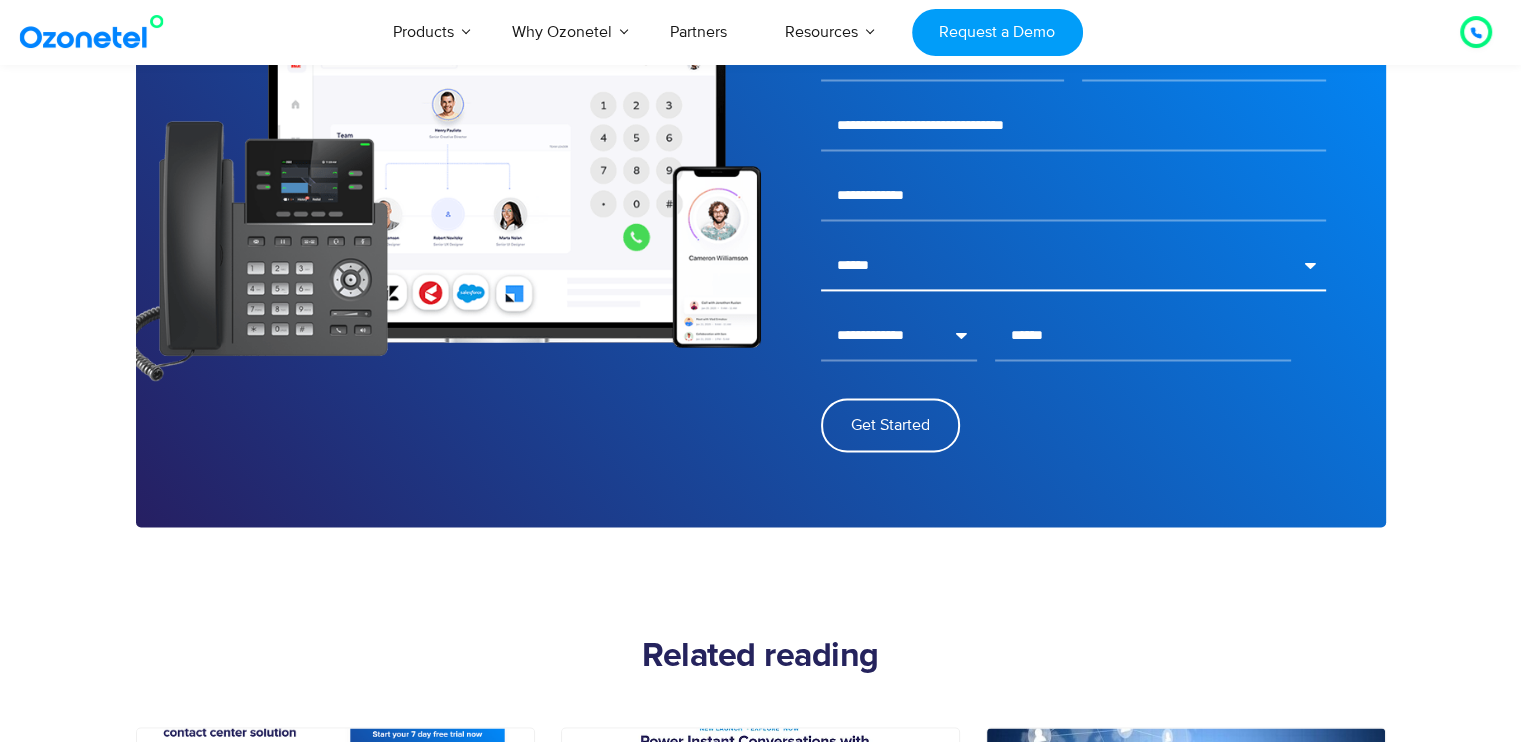 click on "**********" at bounding box center (1073, 266) 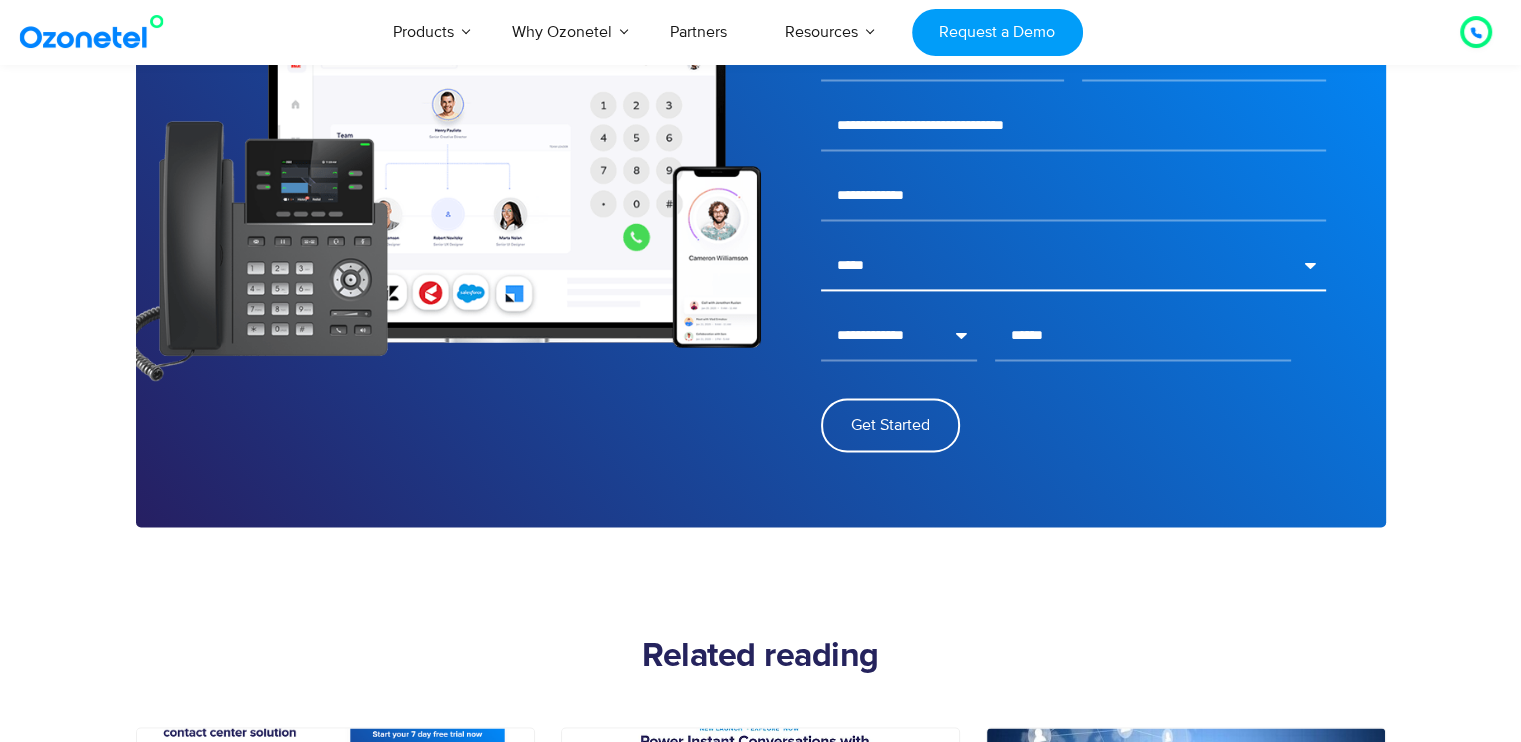 click on "**********" at bounding box center (1073, 266) 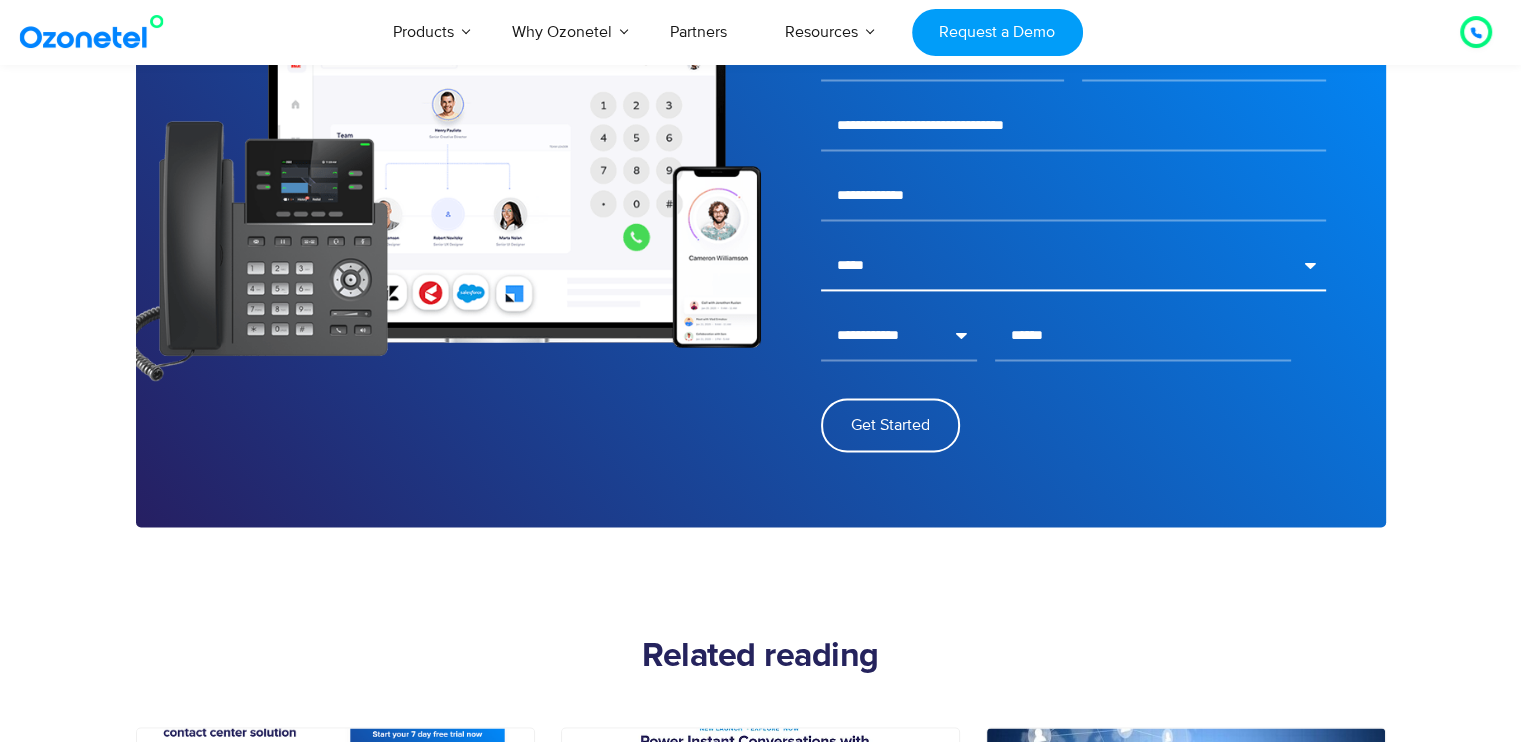 click on "**********" at bounding box center (1073, 266) 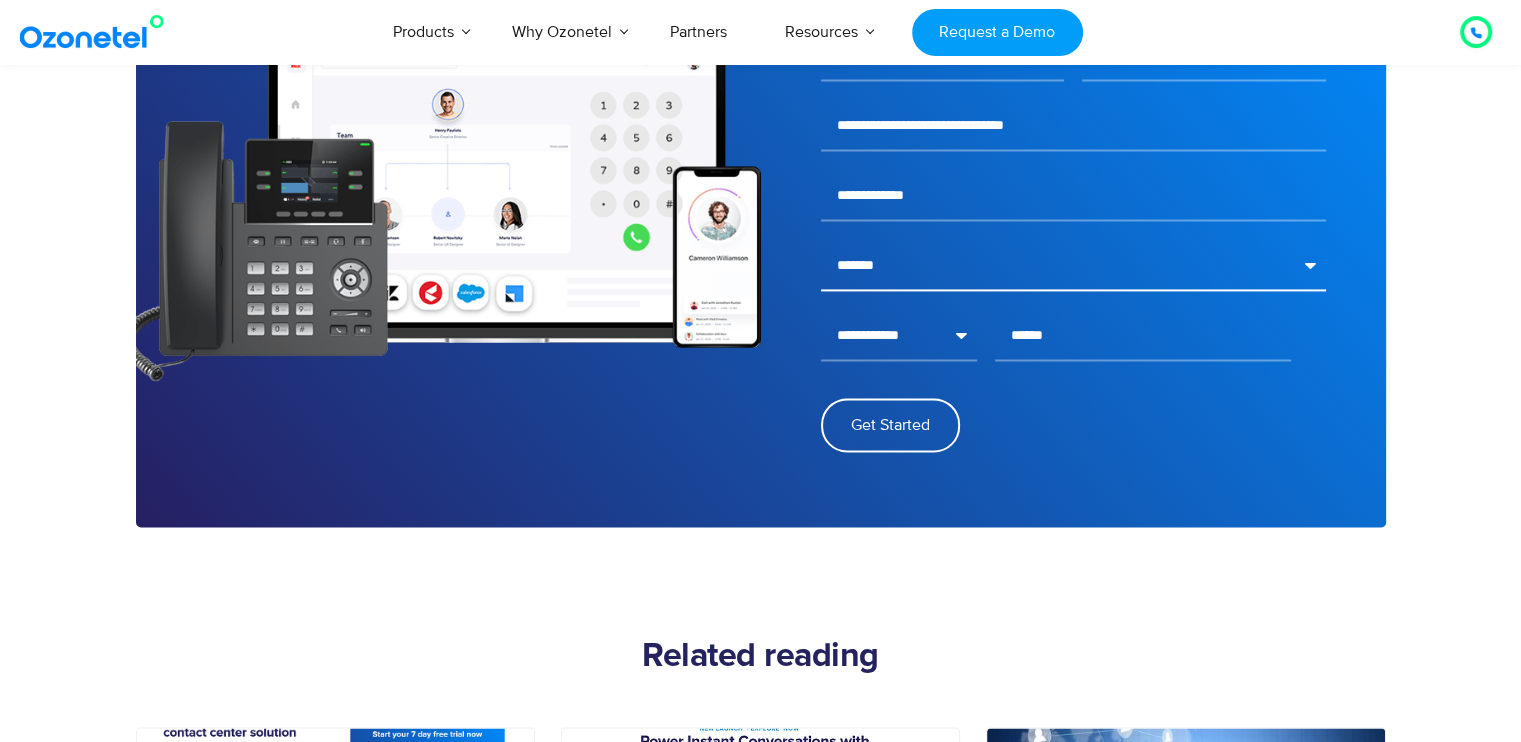 click on "**********" at bounding box center (1073, 266) 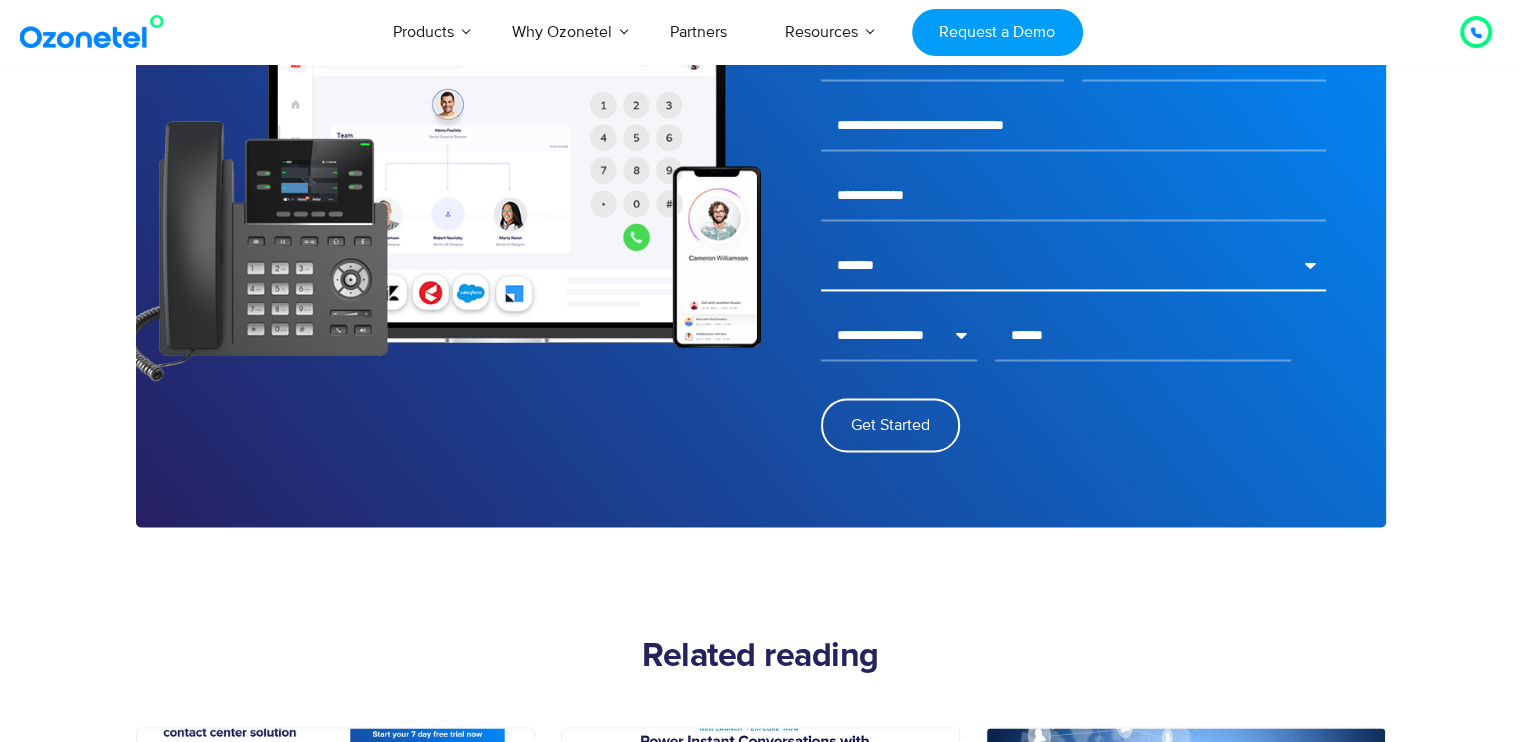 click on "**********" at bounding box center [1073, 266] 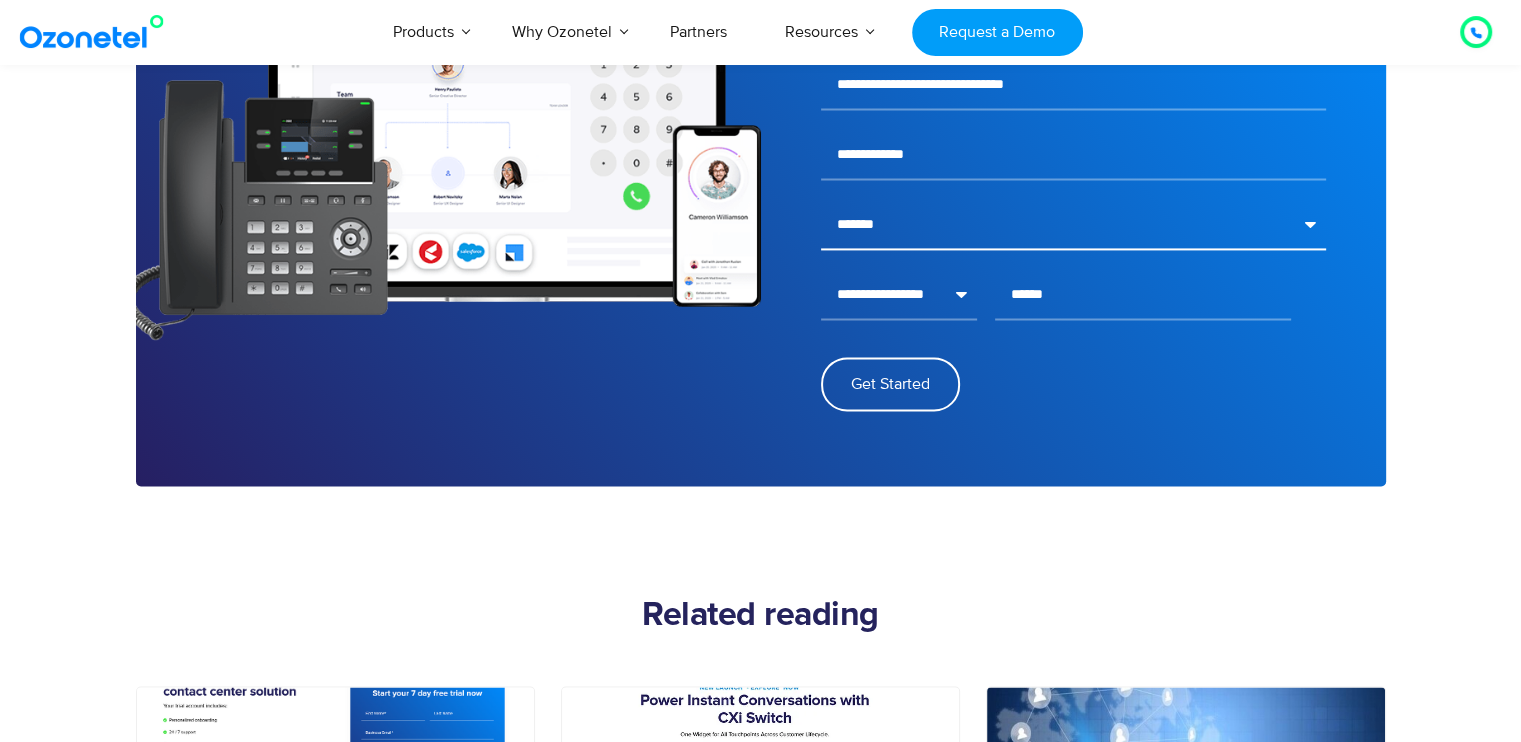 scroll, scrollTop: 3000, scrollLeft: 0, axis: vertical 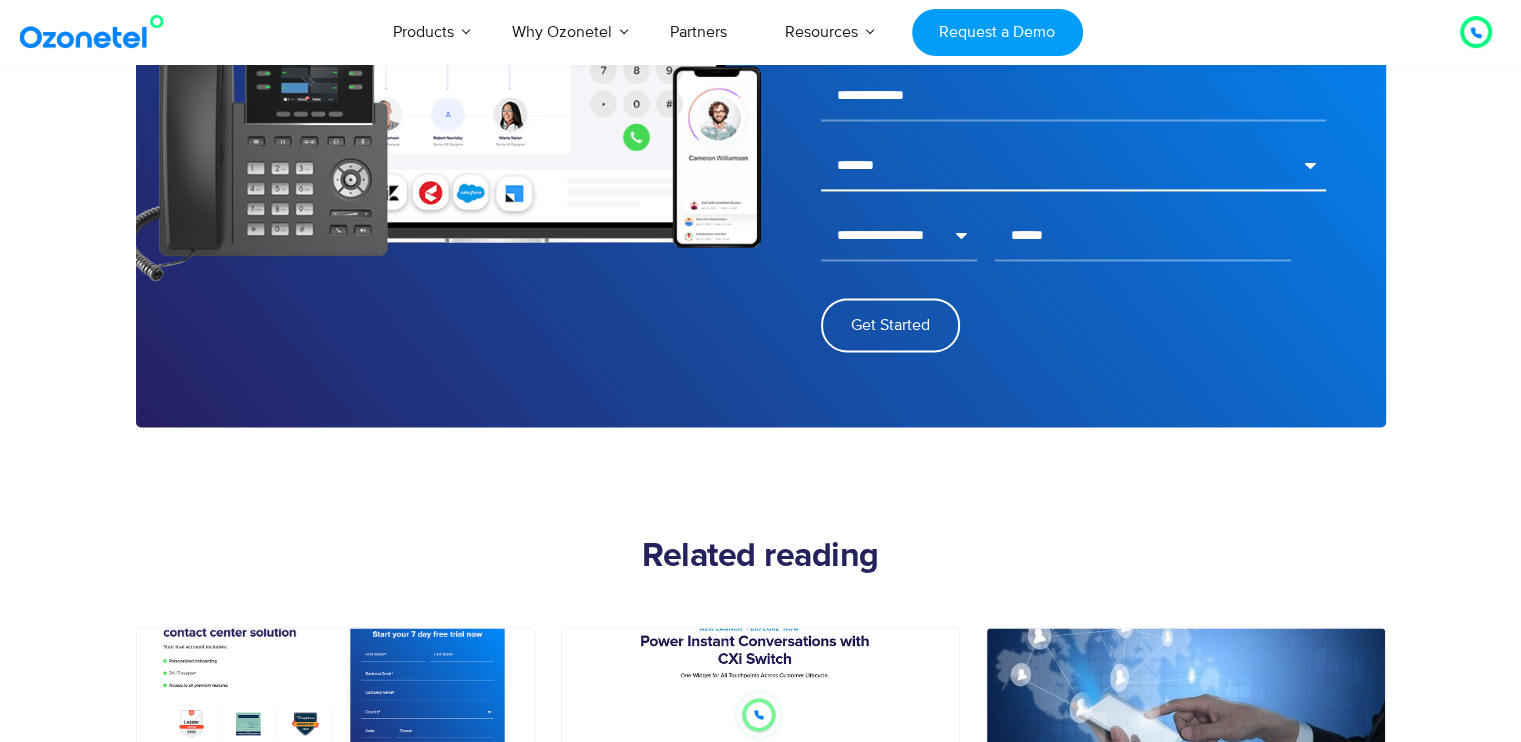 click on "**********" at bounding box center (1073, 166) 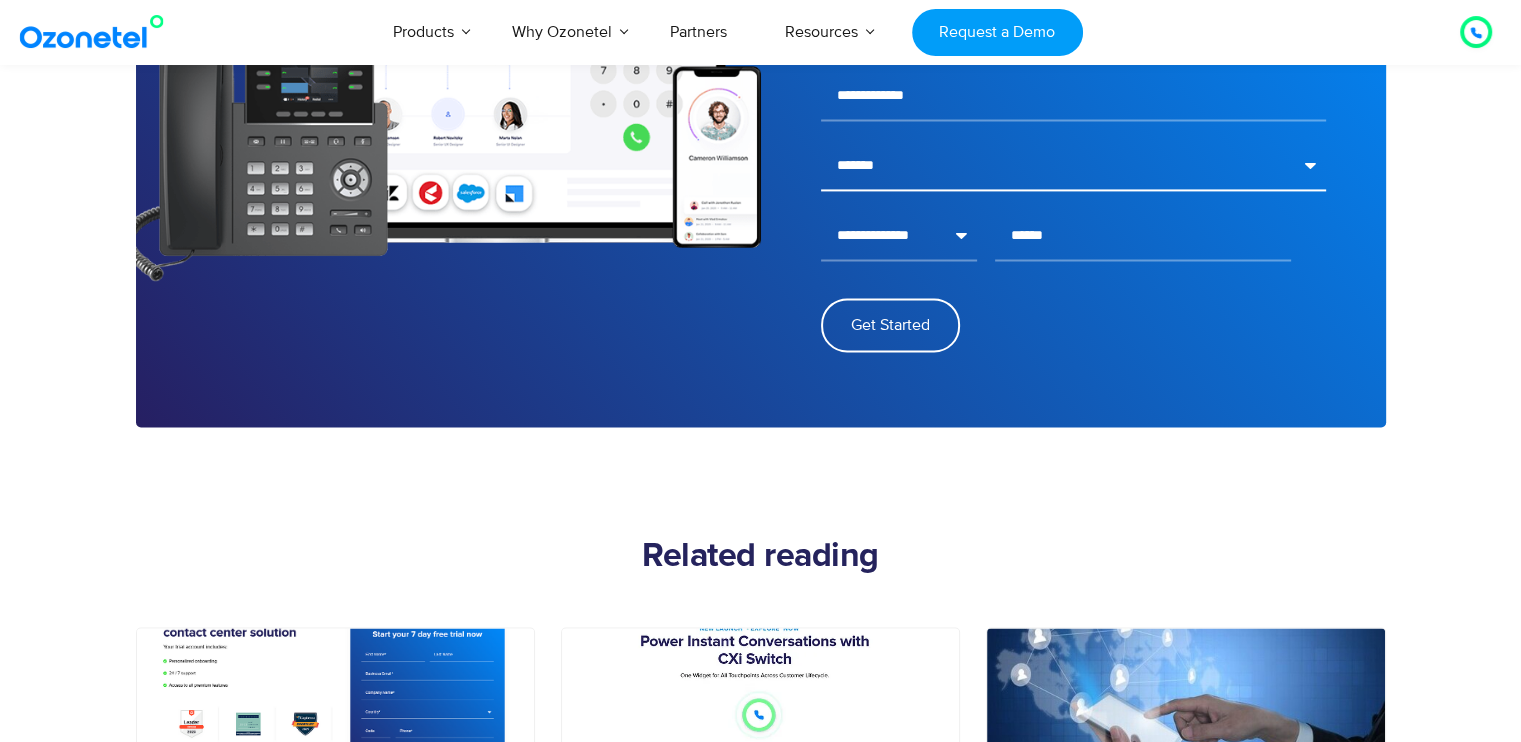 click on "**********" at bounding box center [1073, 166] 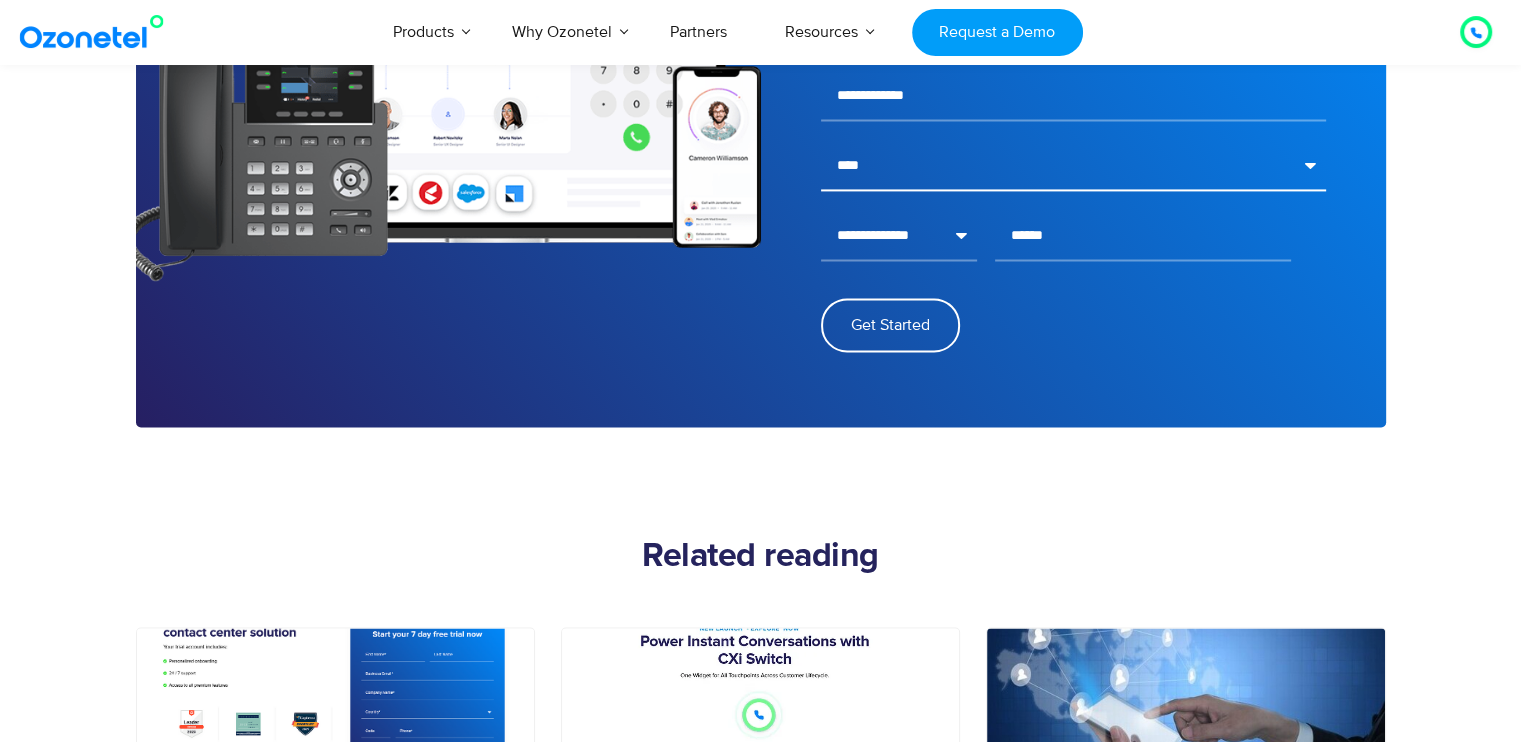 click on "**********" at bounding box center [1073, 166] 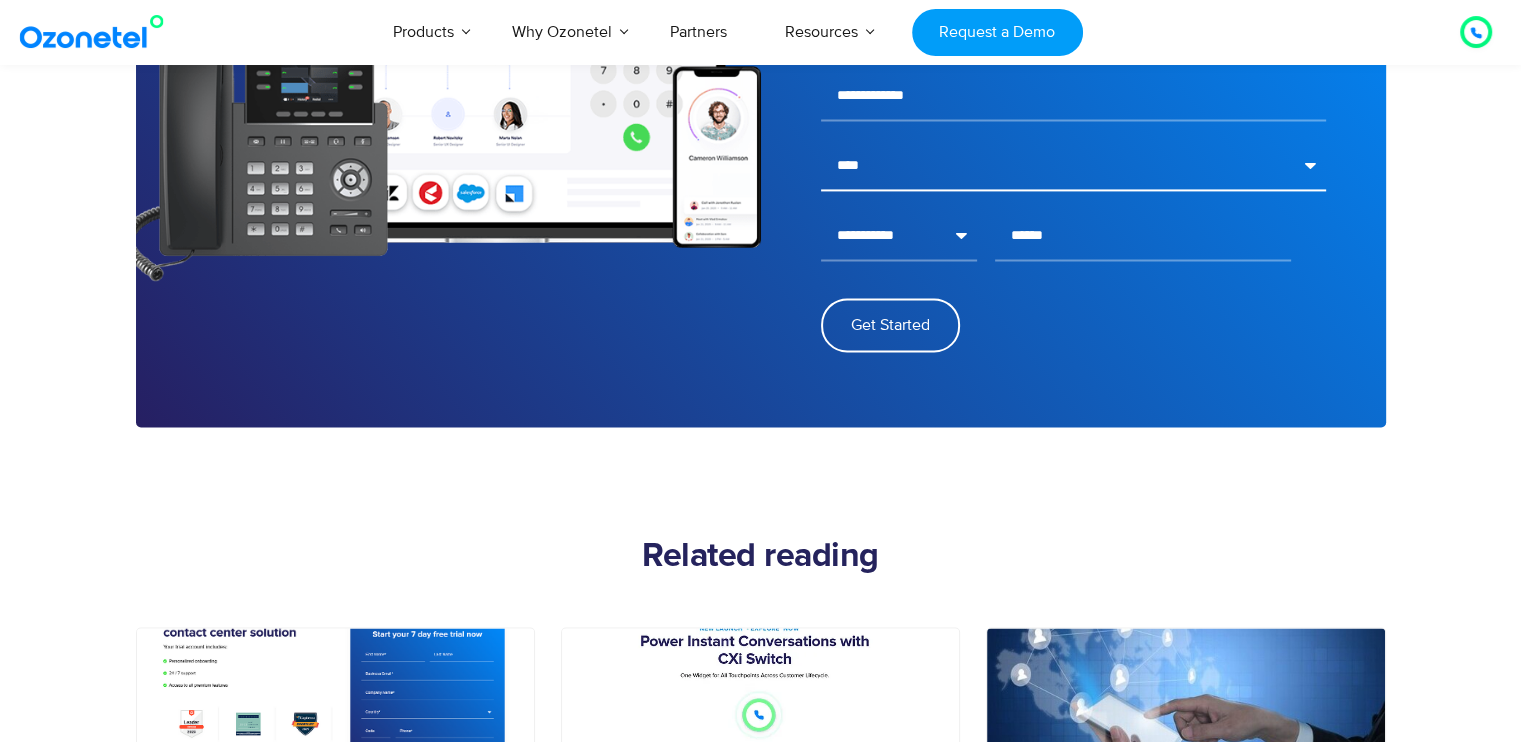 click on "**********" at bounding box center [1073, 166] 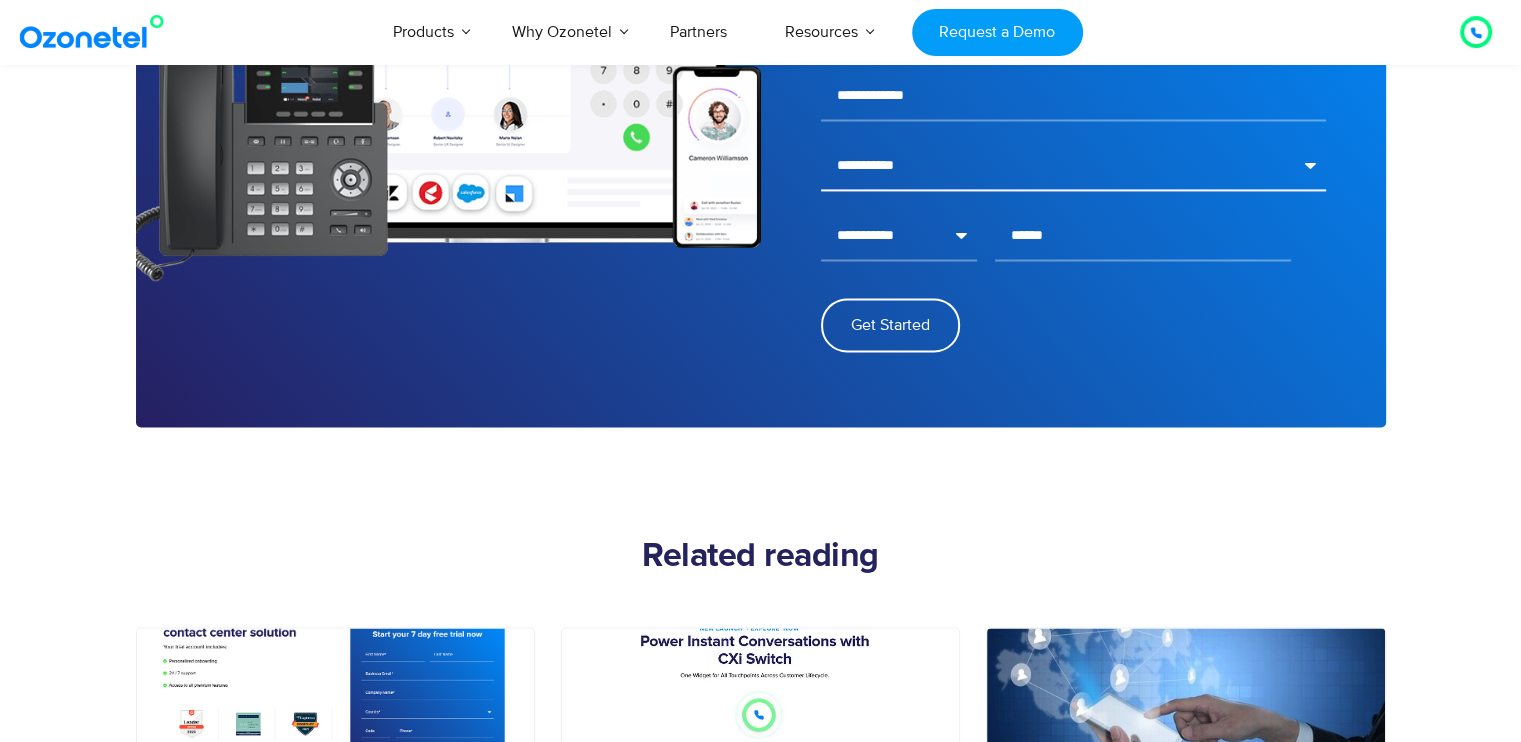 click on "**********" at bounding box center (1073, 166) 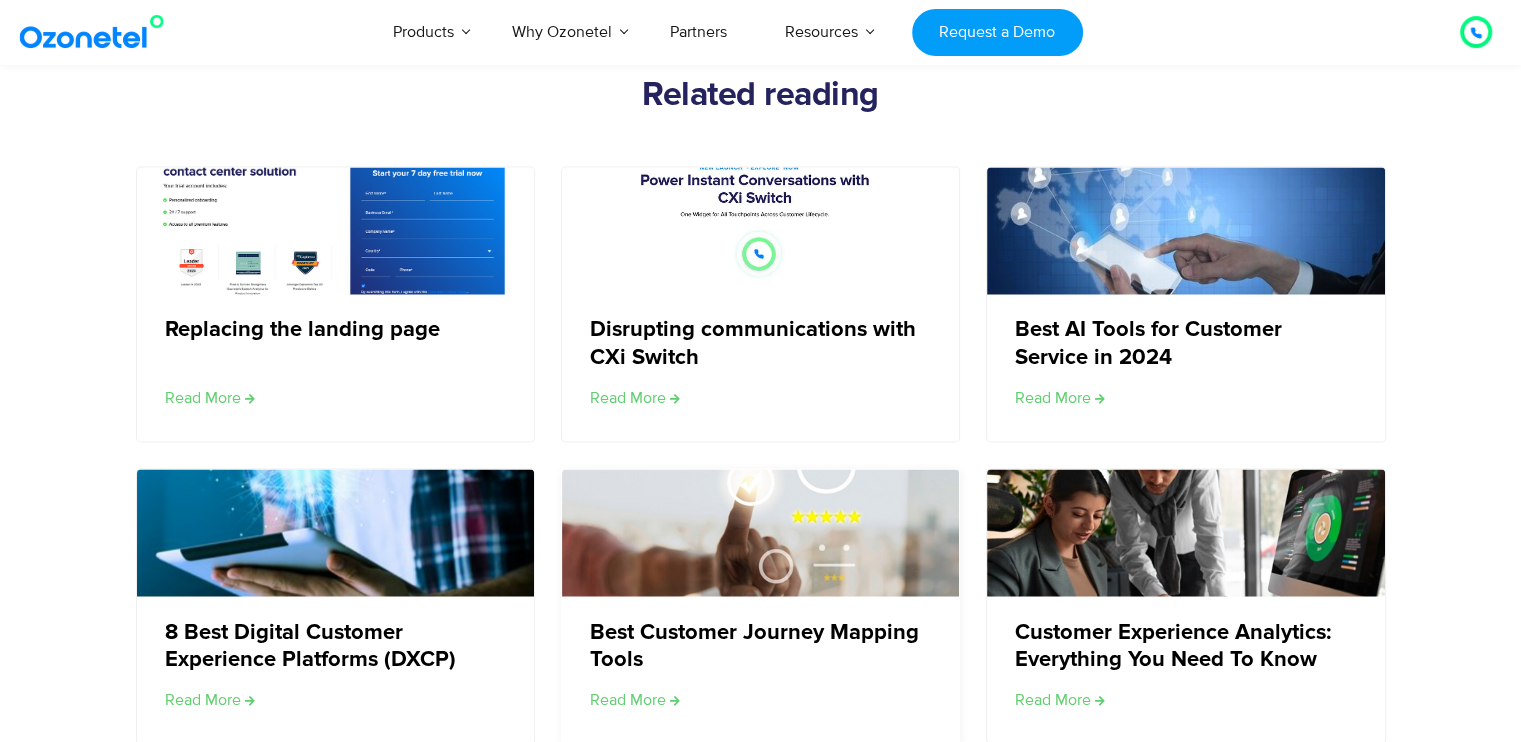 scroll, scrollTop: 3400, scrollLeft: 0, axis: vertical 